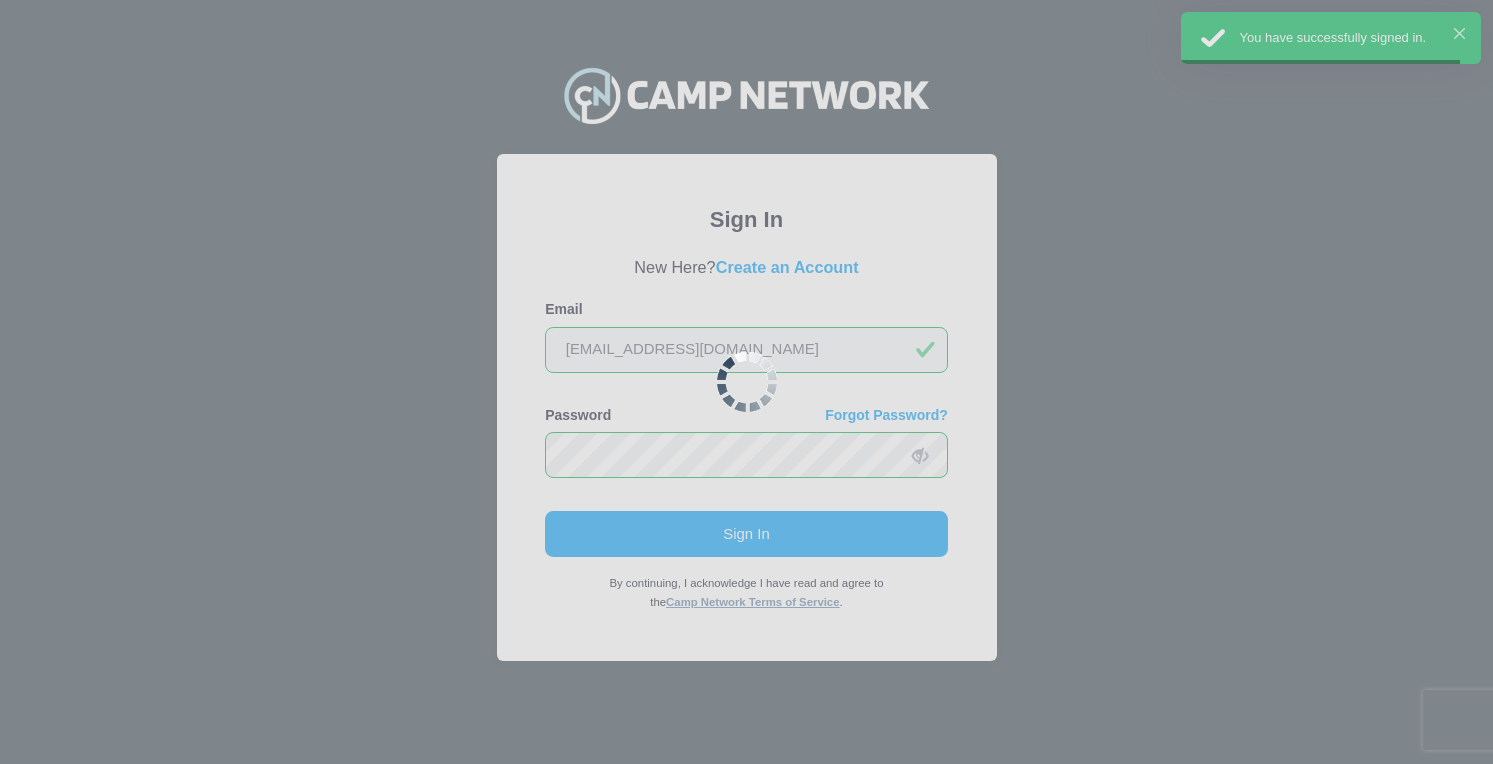scroll, scrollTop: 0, scrollLeft: 0, axis: both 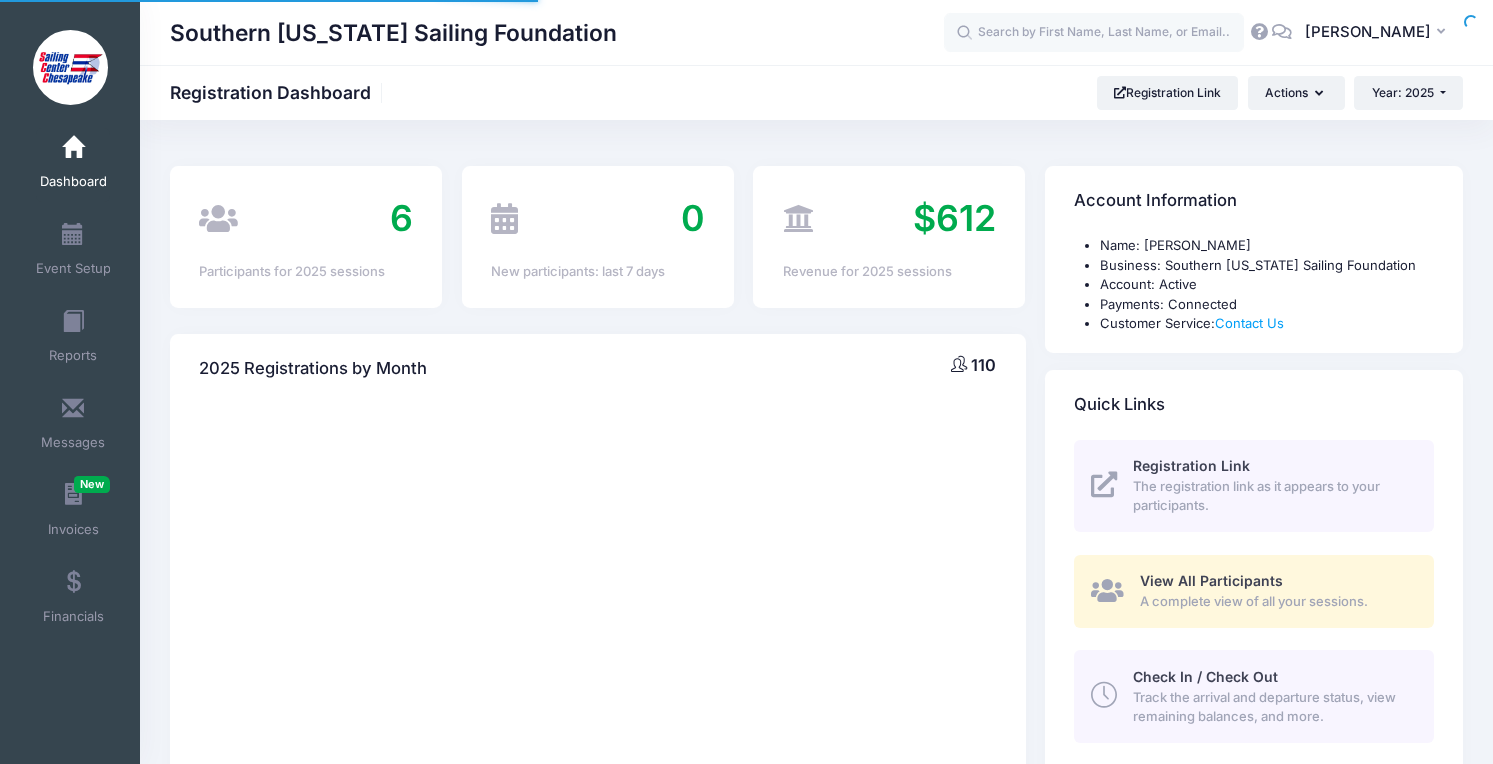 select 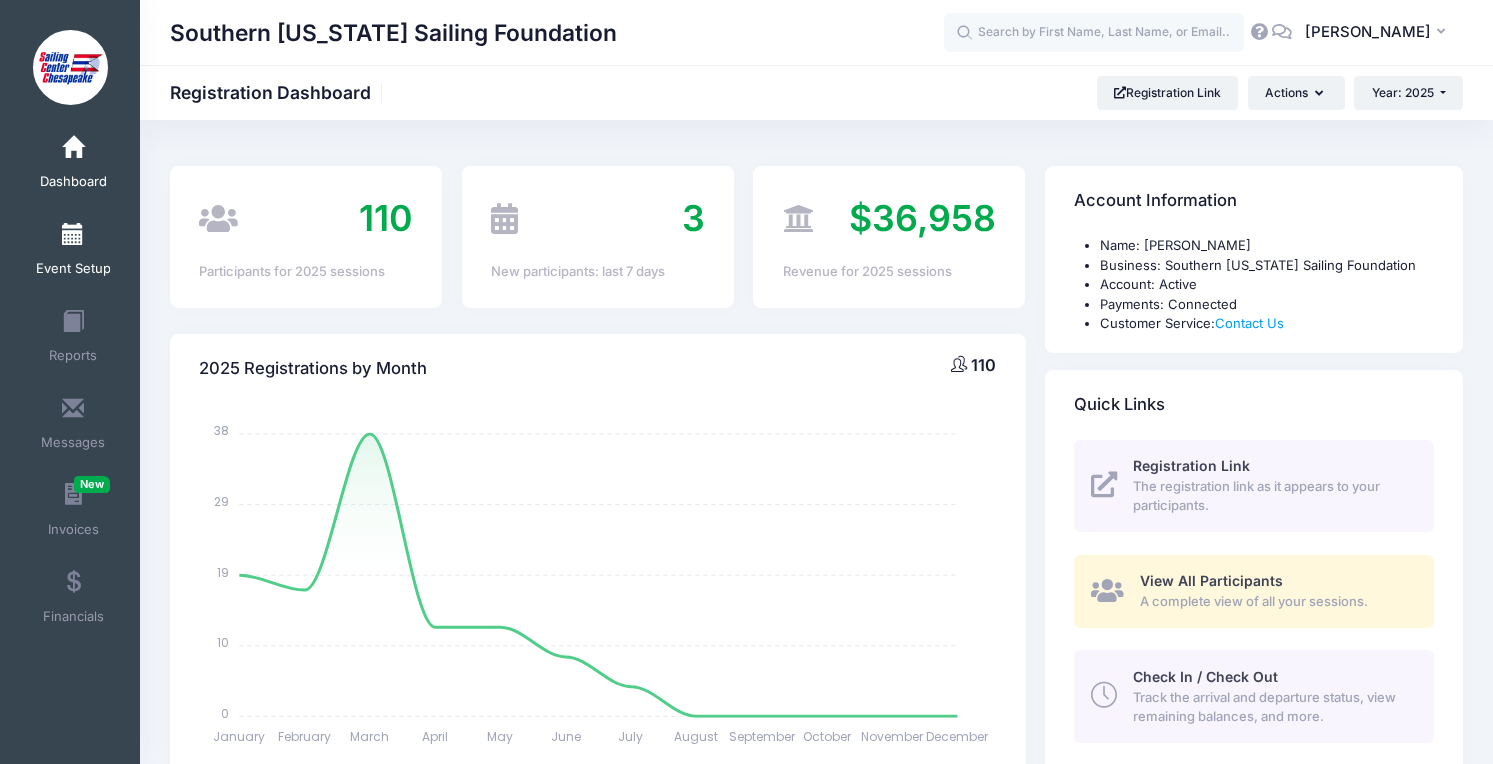 click on "Event Setup" at bounding box center [73, 269] 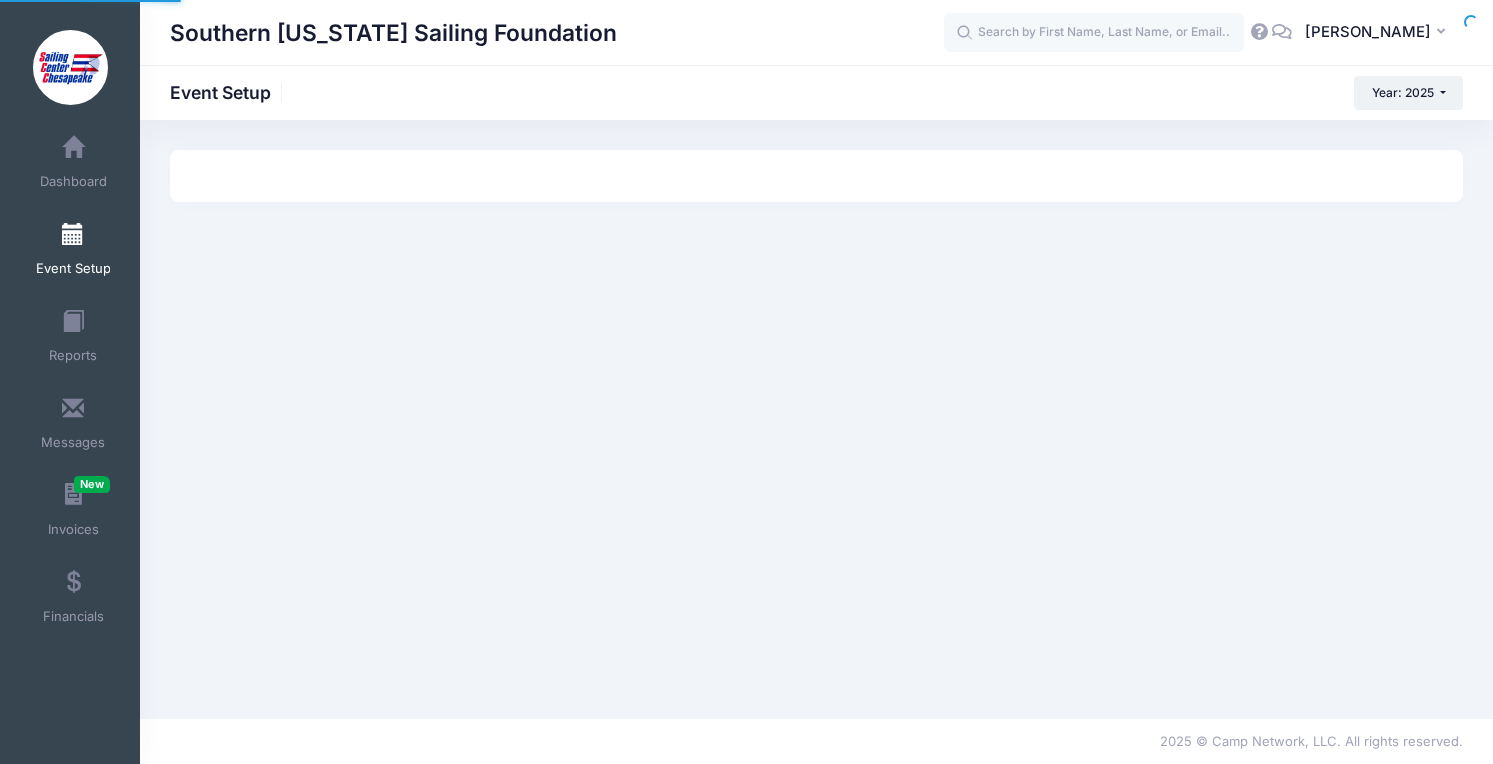 scroll, scrollTop: 0, scrollLeft: 0, axis: both 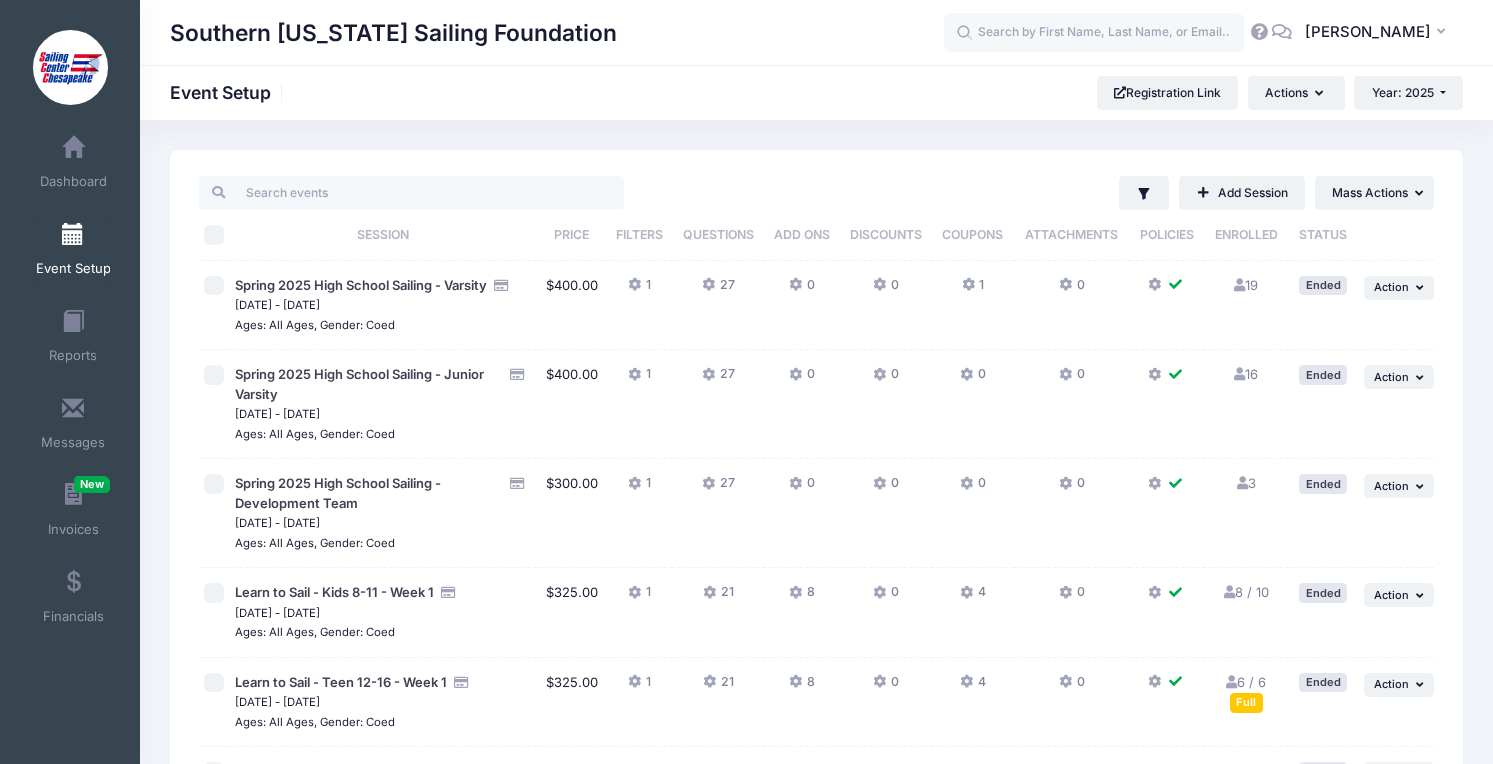 click on "Messages" at bounding box center (73, 426) 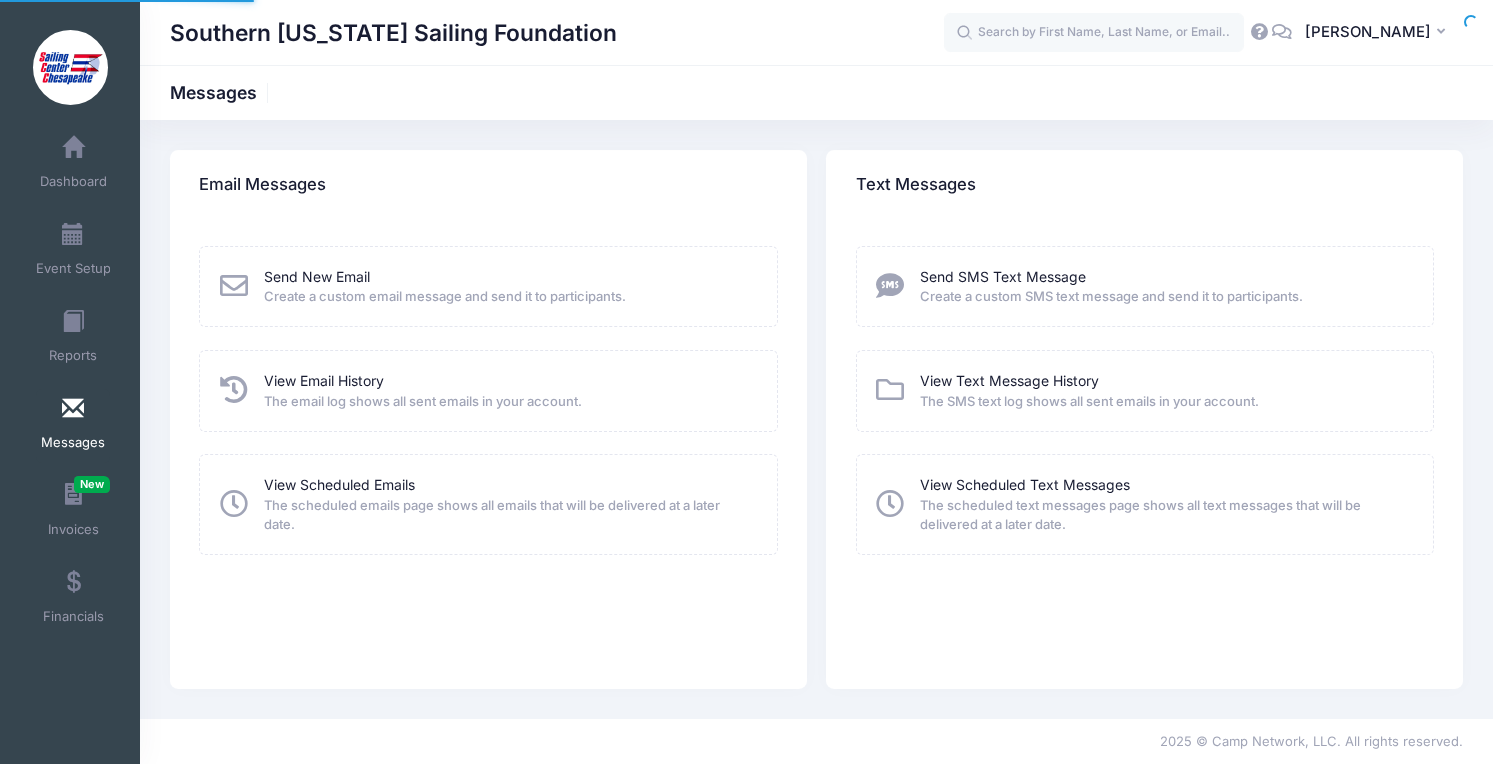 scroll, scrollTop: 0, scrollLeft: 0, axis: both 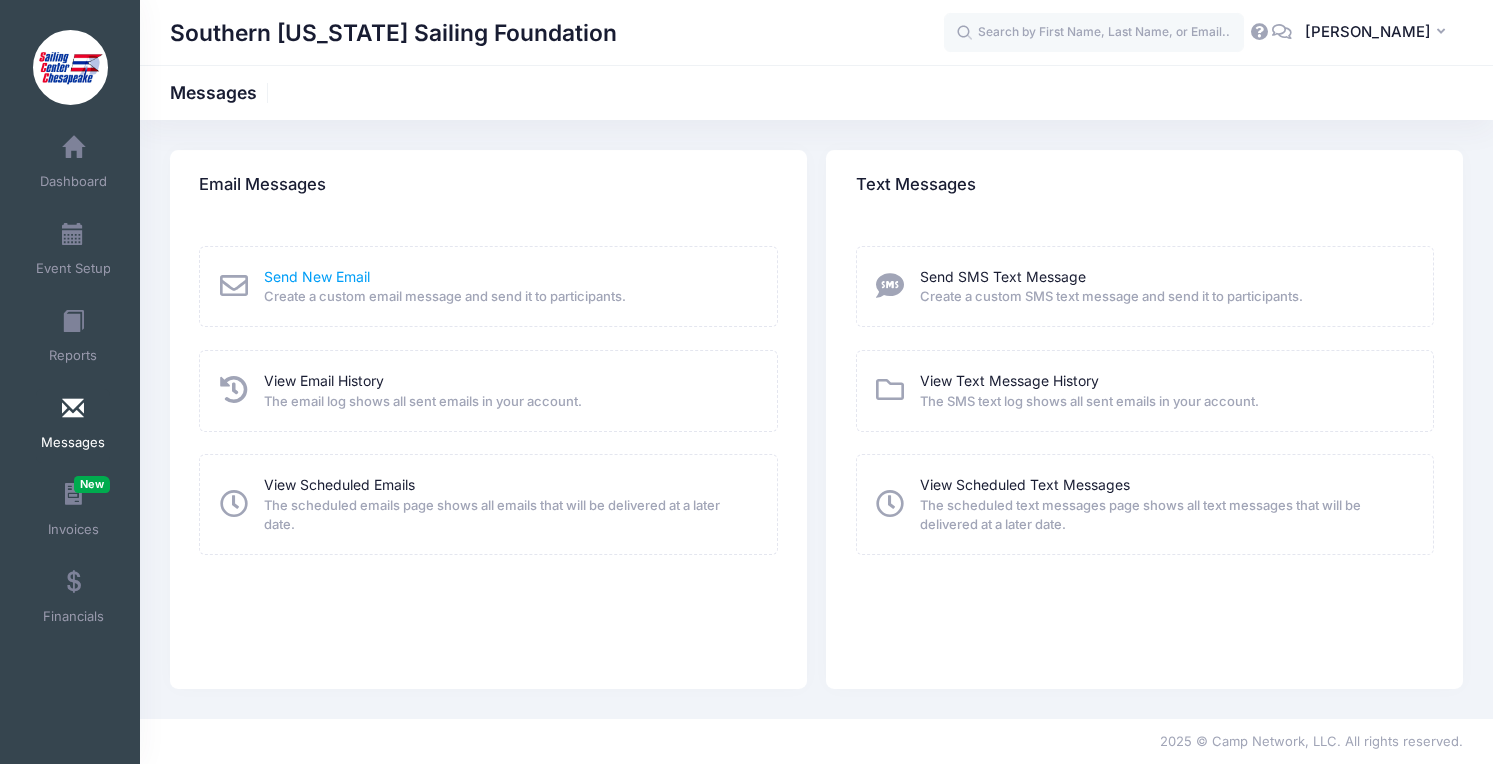 click on "Send New Email" at bounding box center (317, 276) 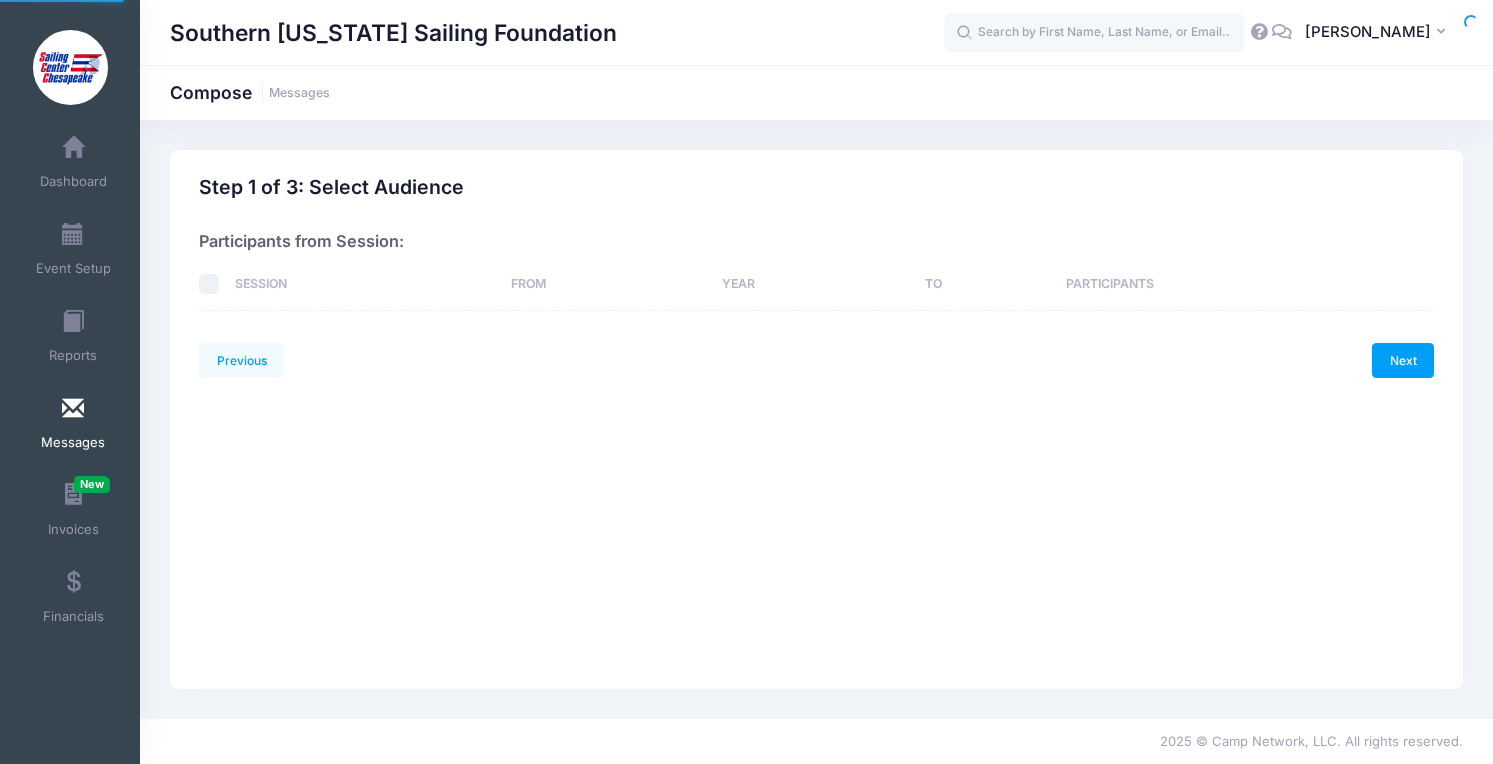 scroll, scrollTop: 0, scrollLeft: 0, axis: both 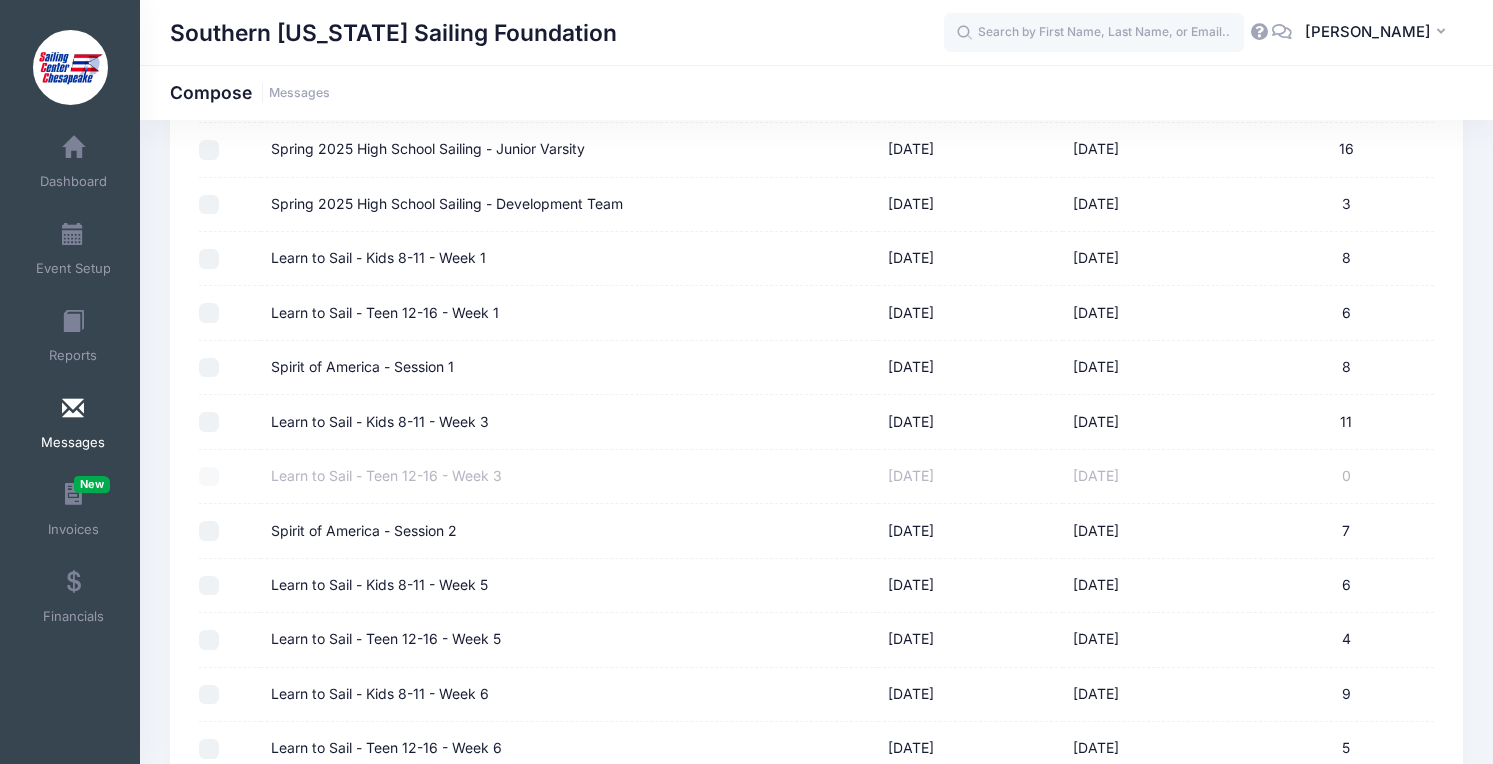 click on "Learn to Sail - Kids 8-11 - Week 5" at bounding box center [209, 586] 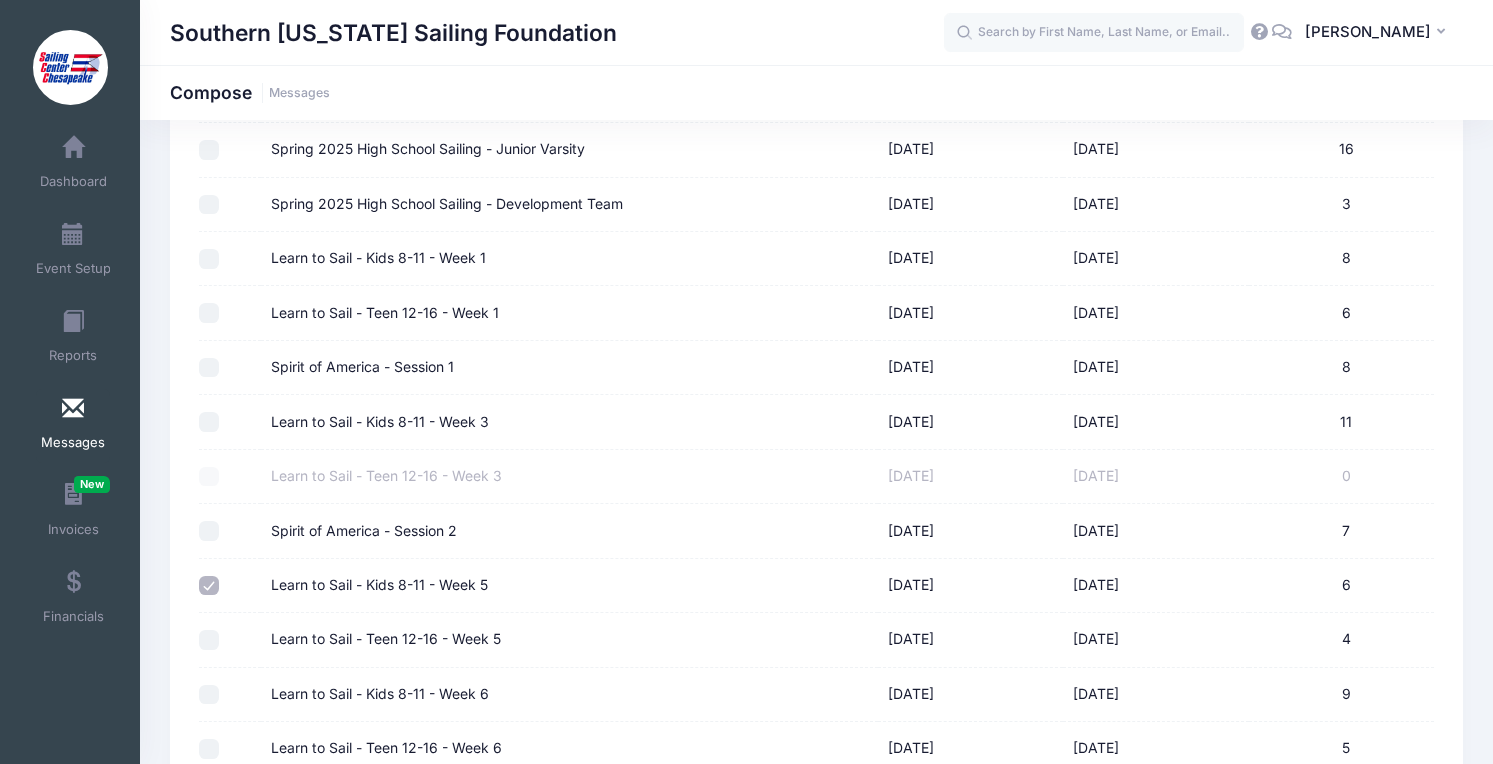click on "Learn to Sail - Teen 12-16 - Week 5" at bounding box center (209, 640) 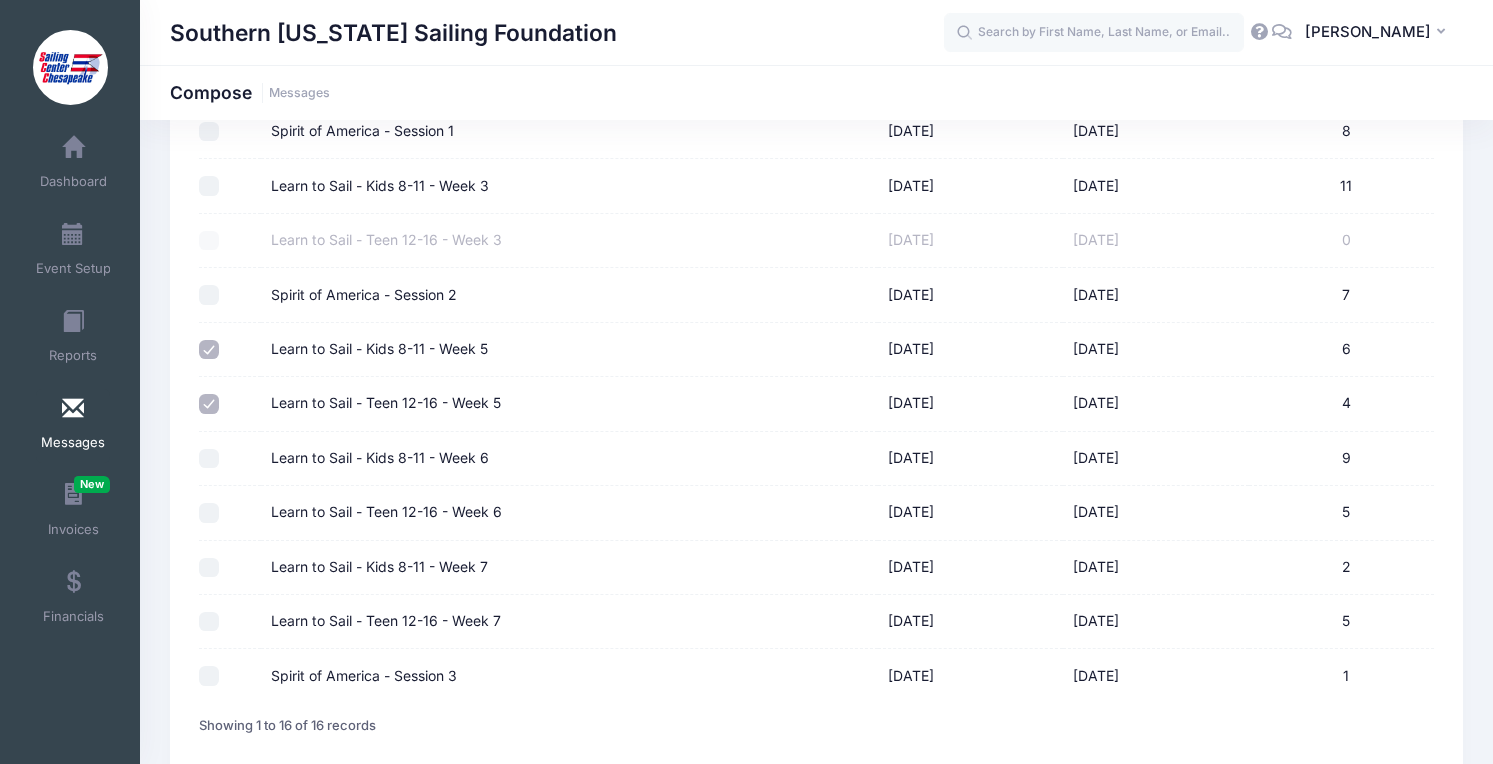 scroll, scrollTop: 633, scrollLeft: 0, axis: vertical 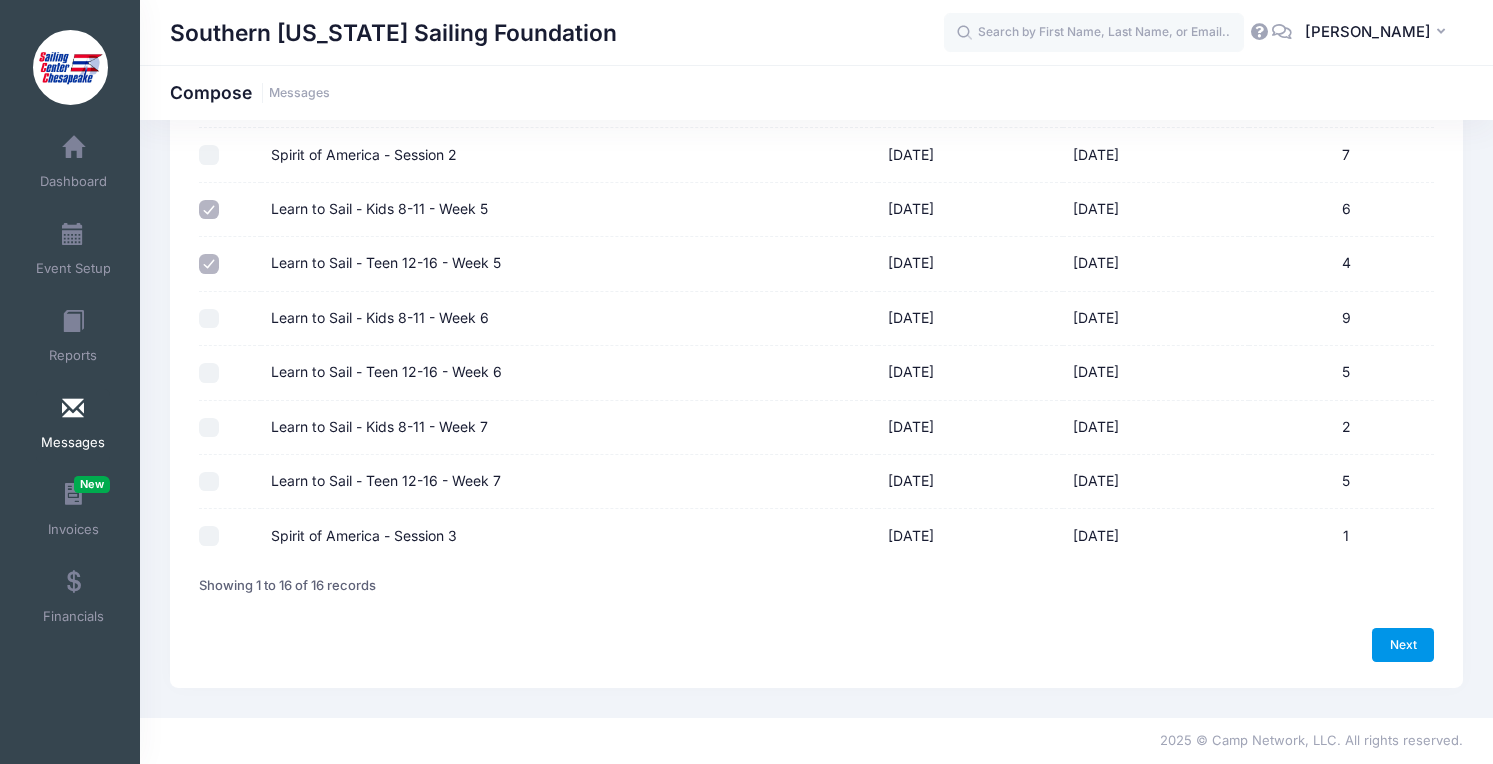 click on "Next" at bounding box center [1403, 645] 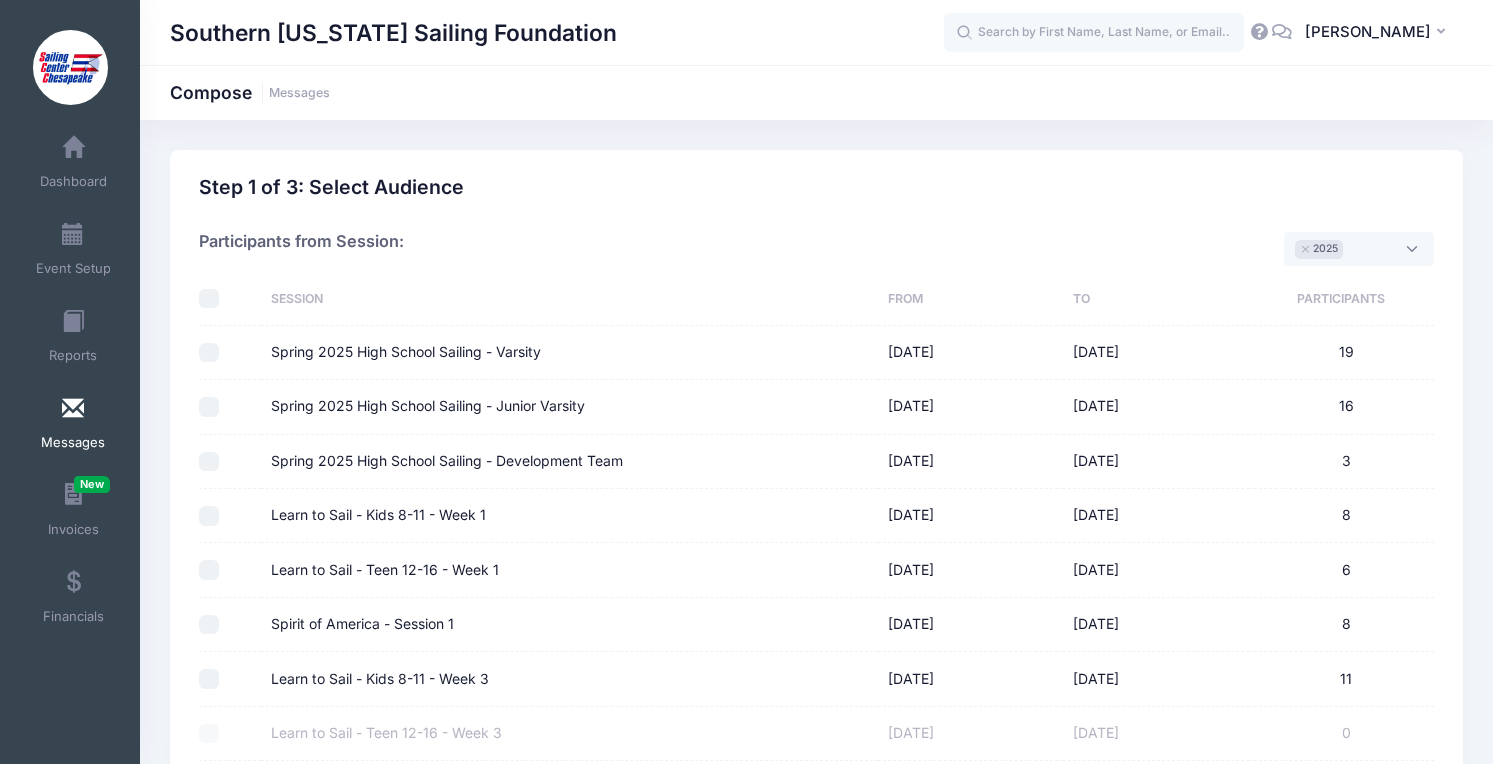 select on "50" 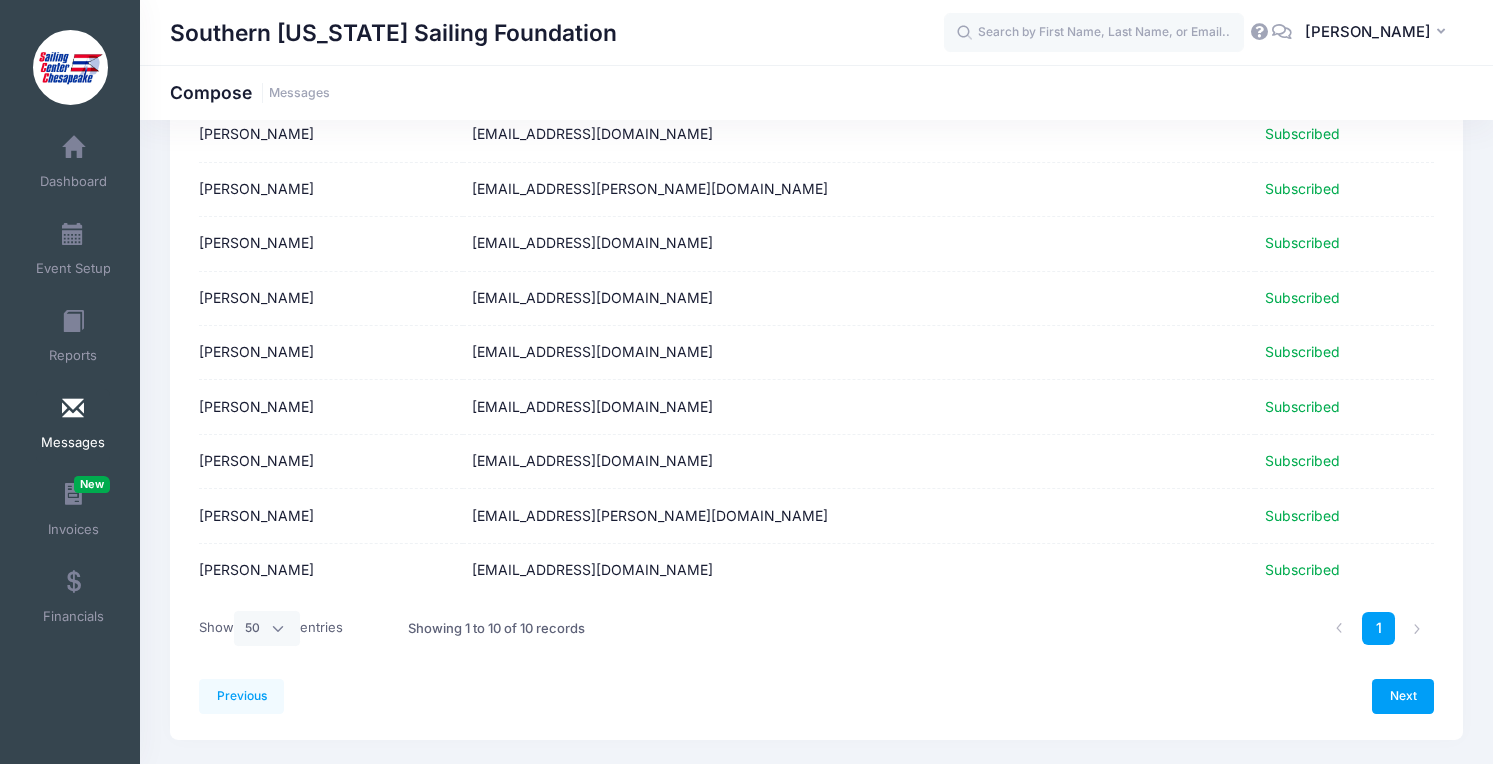 scroll, scrollTop: 296, scrollLeft: 0, axis: vertical 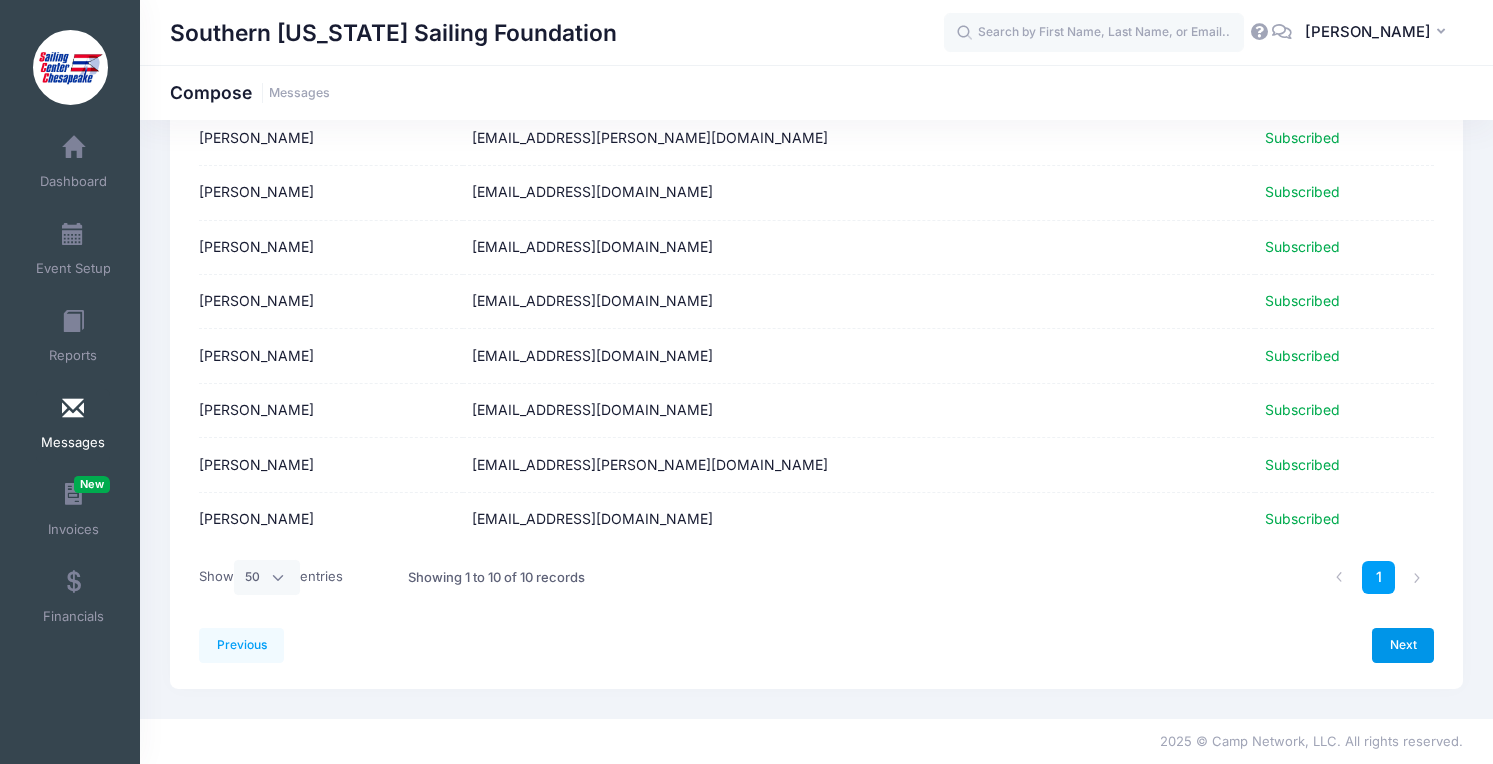 click on "Next" at bounding box center [1403, 645] 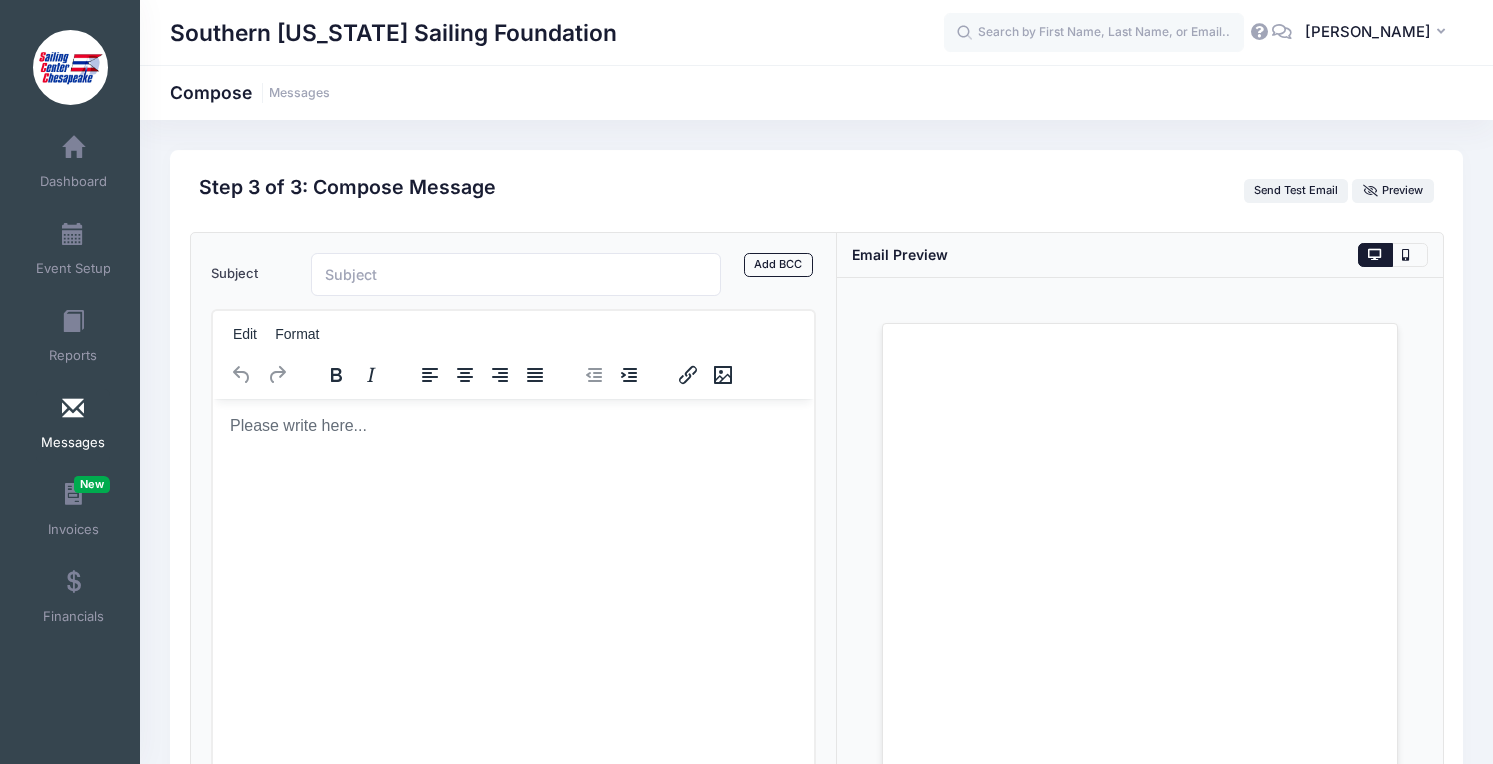 scroll, scrollTop: 0, scrollLeft: 0, axis: both 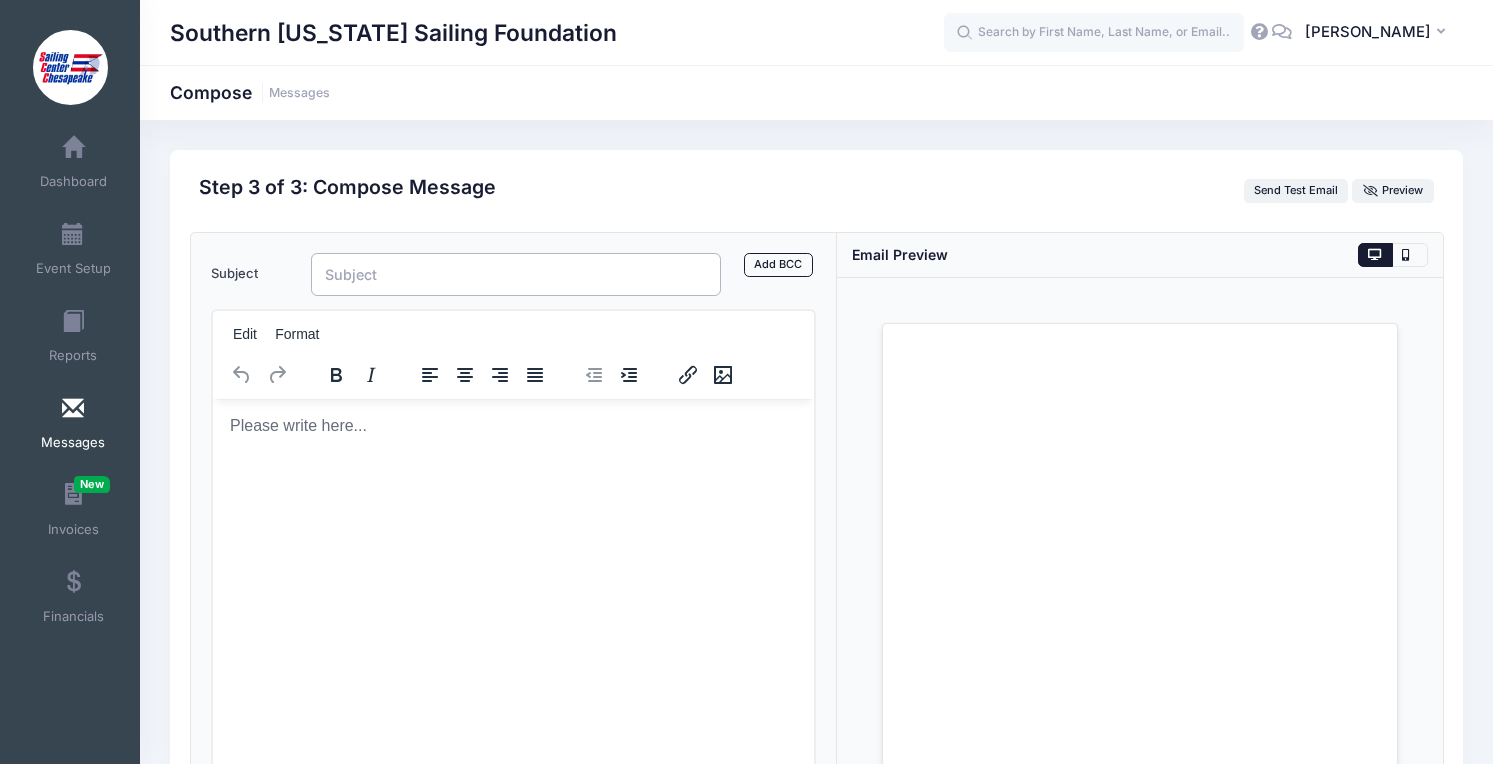 click on "Subject" at bounding box center [516, 274] 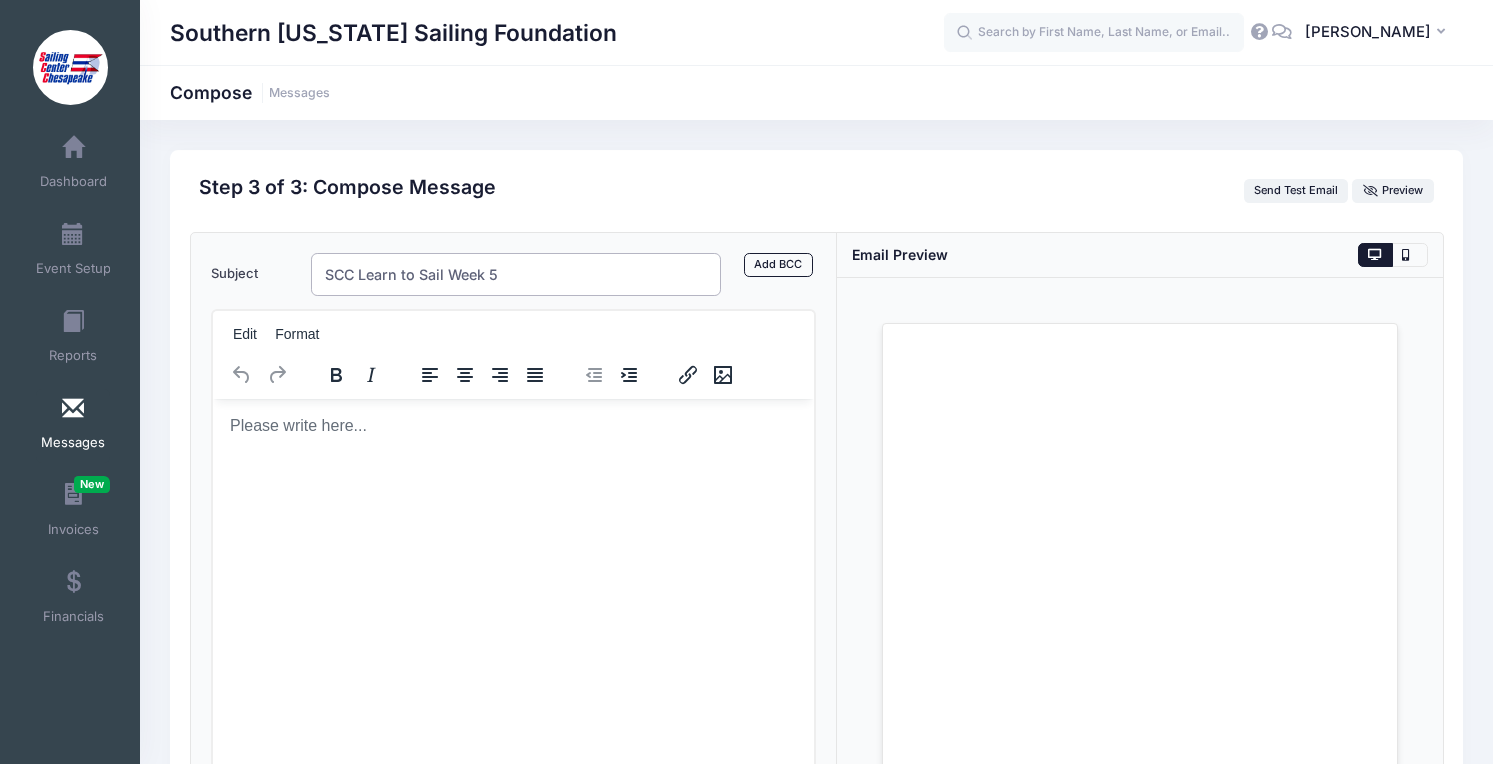 type on "SCC Learn to Sail Week 5" 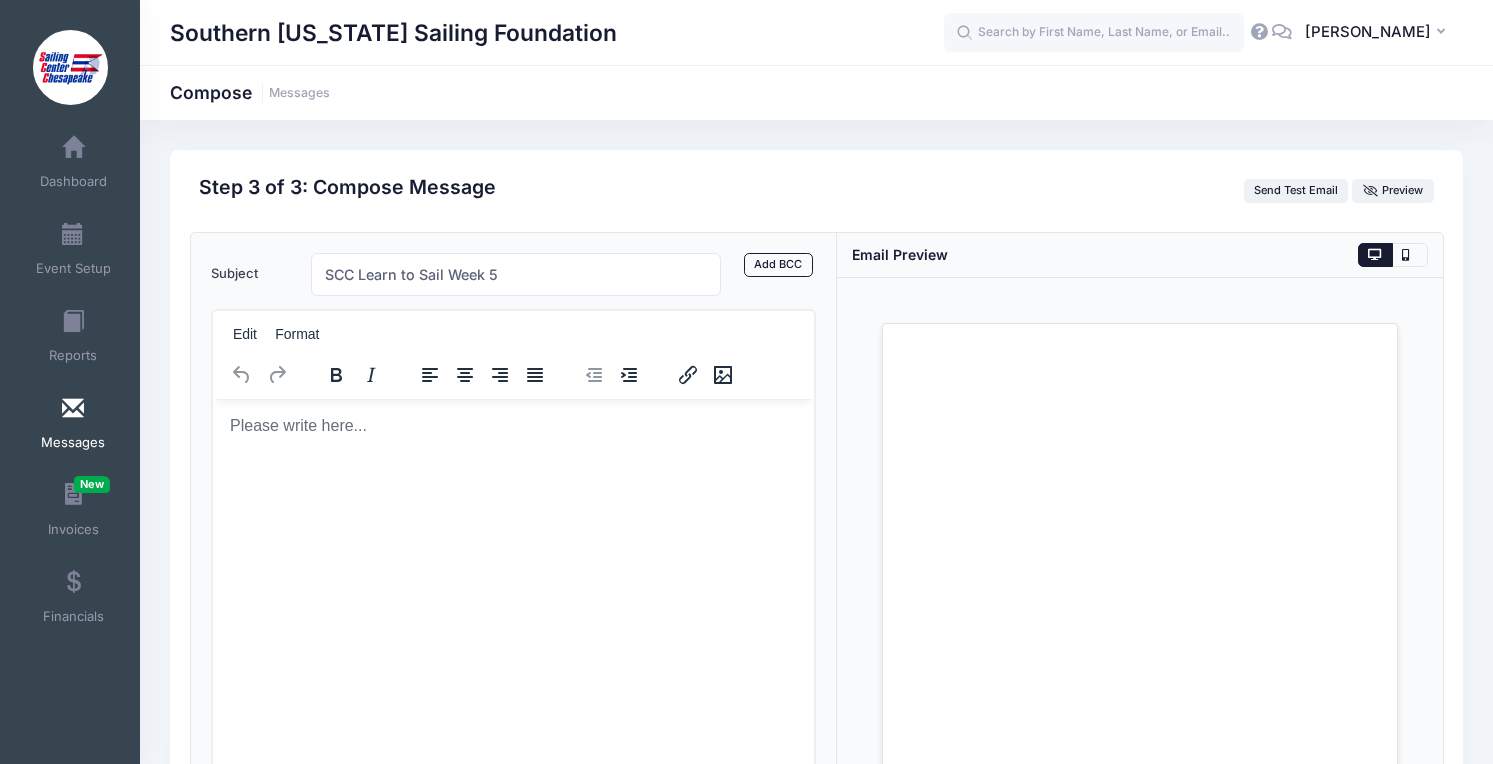 click at bounding box center [513, 425] 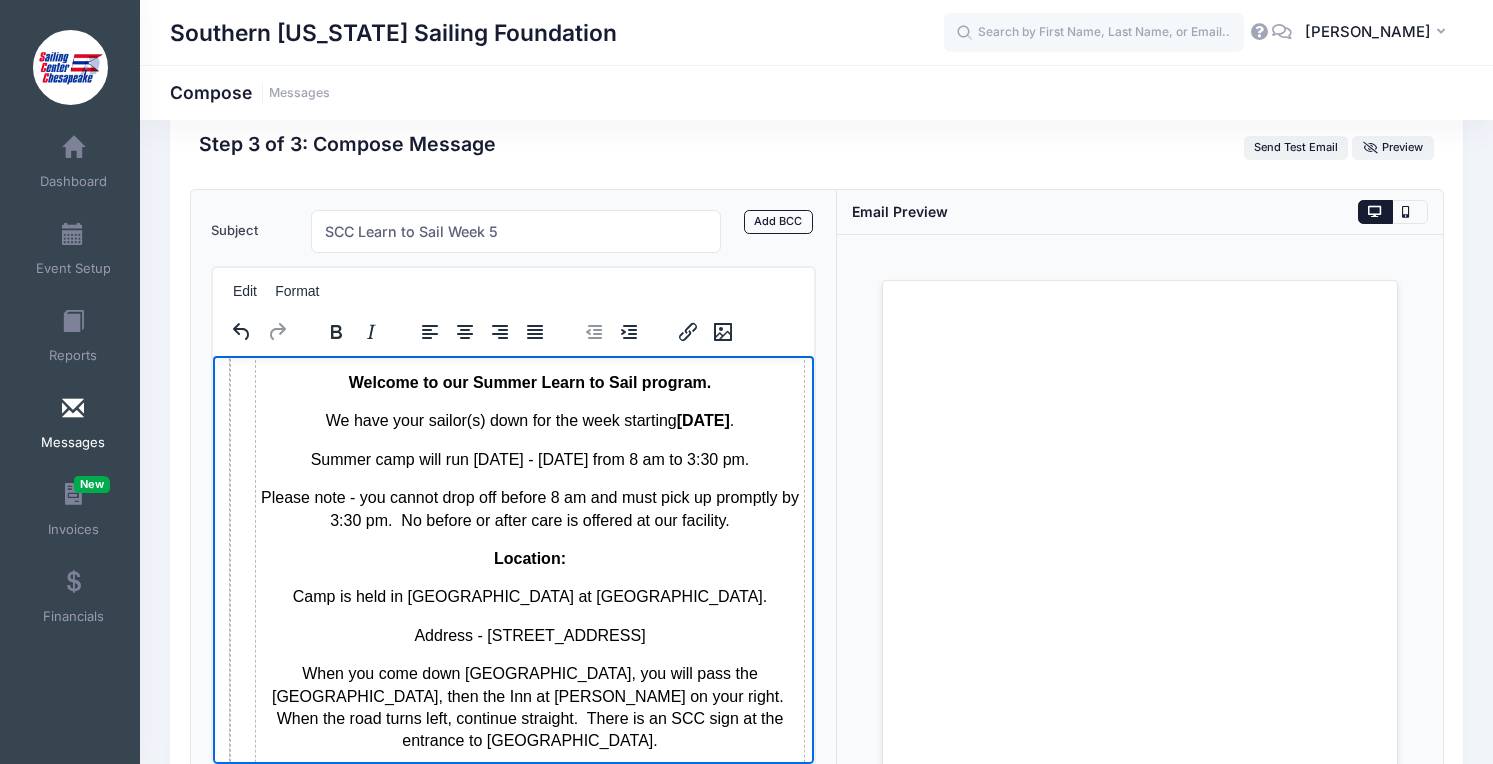 scroll, scrollTop: 0, scrollLeft: 0, axis: both 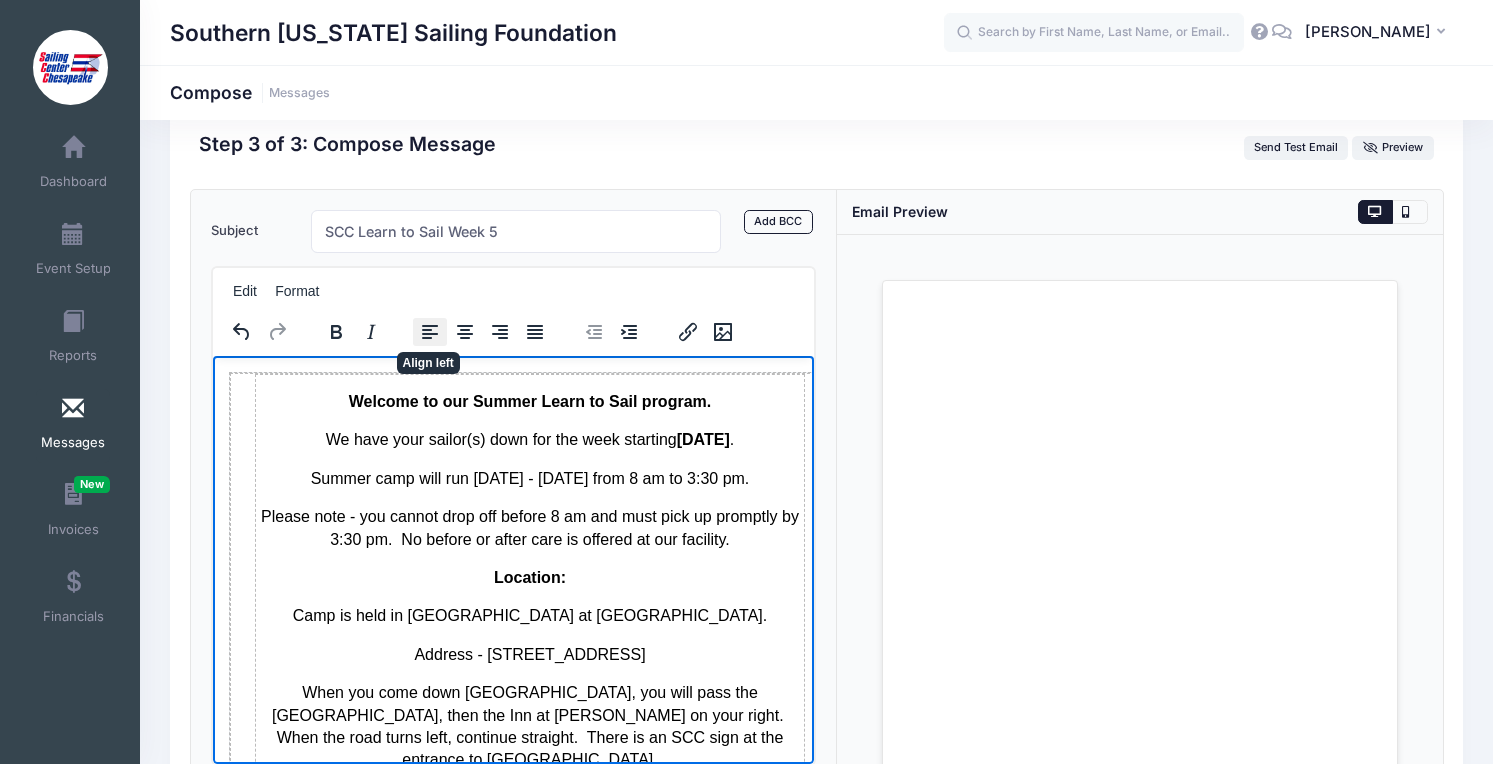 click 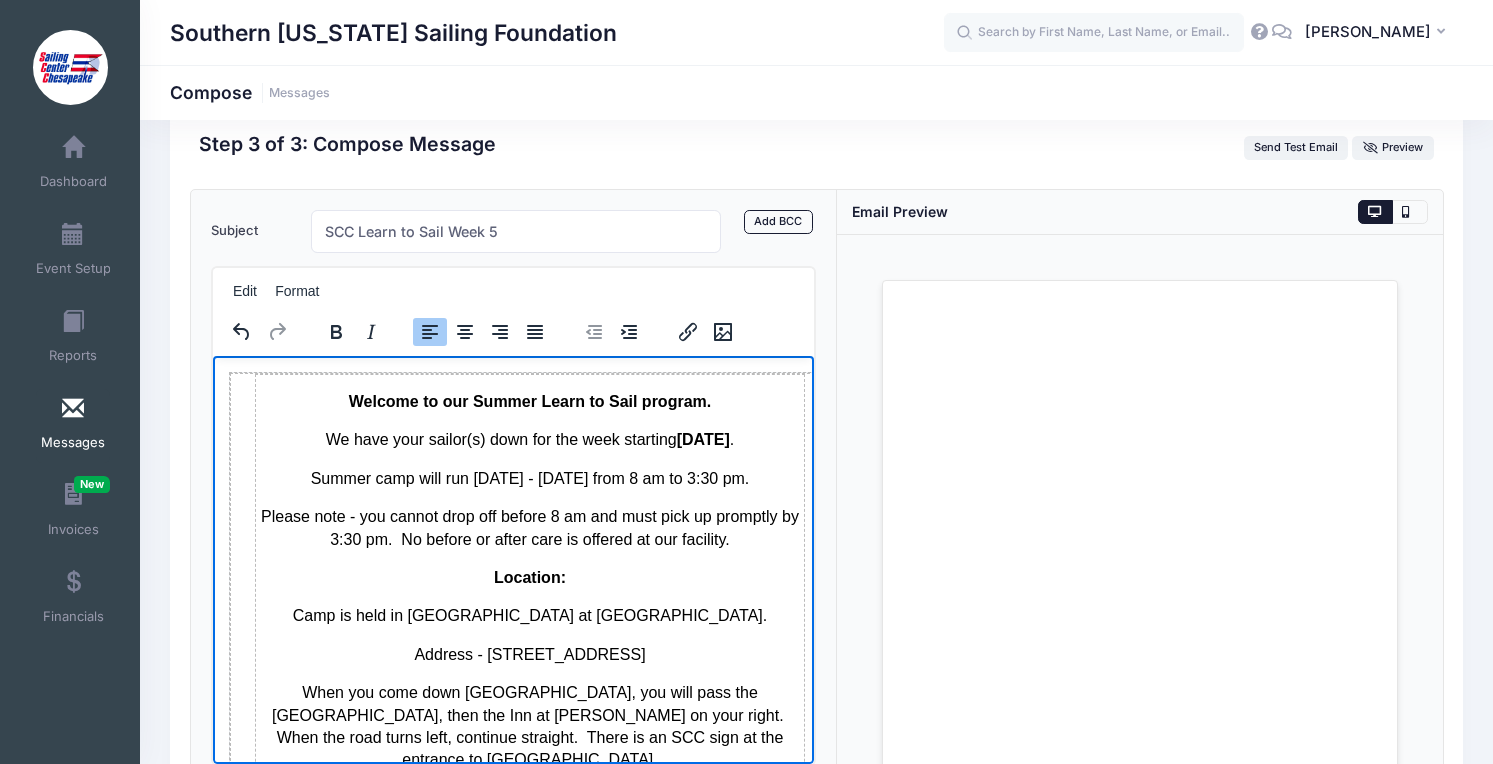 click 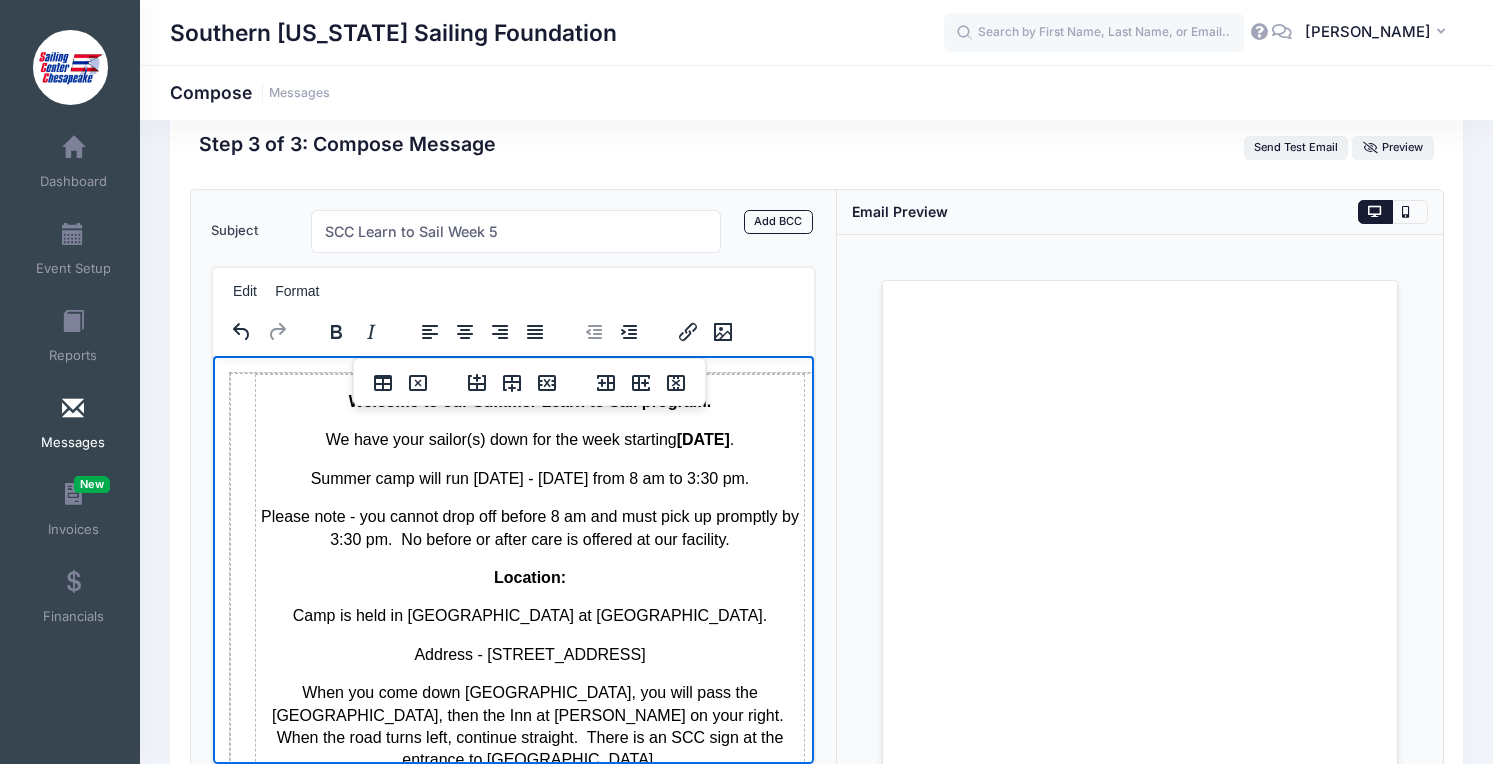 click on "Welcome to our Summer Learn to Sail program. We have your sailor(s) down for the week starting  June 30, 2025 . Summer camp will run Monday - Friday from 8 am to 3:30 pm.  Please note - you cannot drop off before 8 am and must pick up promptly by 3:30 pm.  No before or after care is offered at our facility. Location: Camp is held in St. Mary's City at Chancellor's Point.   Address - 18171 Rosecroft Rd; St. Mary's City, MD 20686 When you come down Rosecroft, you will pass the Visitor's Center, then the Inn at Brome Howard on your right.  When the road turns left, continue straight.  There is an SCC sign at the entrance to Chancellor's Point. Please drop off in the parking lot area.  Instructors will be there for you to sign in/sign out.  In the event that you are late for drop off, please park in the parking lot and walk down to the meeting area to sign your sailor in.  NO SCC CAMP CARS WILL BE PERMITTED DOWN THE KAYAK LAUNCH DRIVE. What to bring: Towel Sailing gloves (optional) Notes: ." at bounding box center [529, 1618] 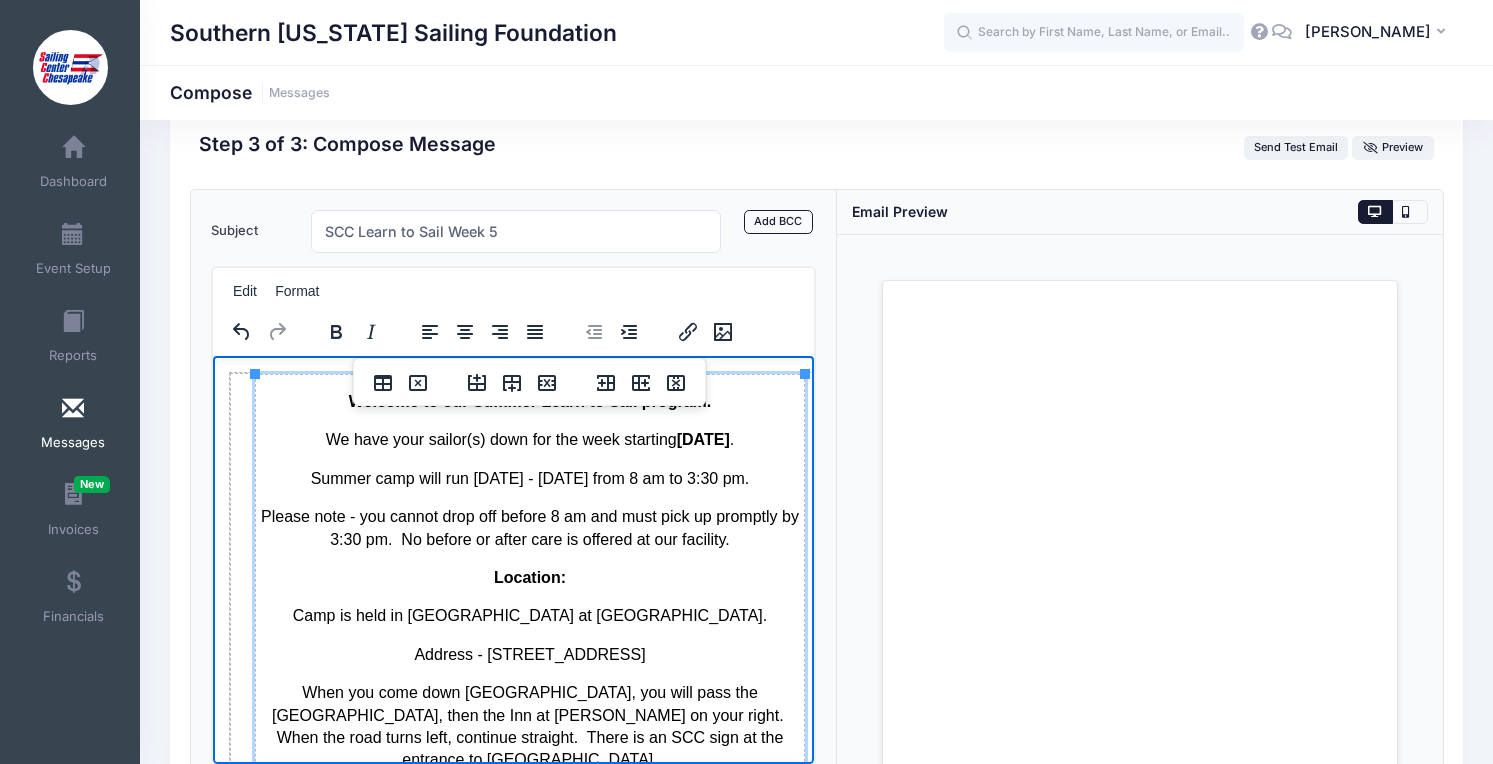 scroll, scrollTop: 2214, scrollLeft: 0, axis: vertical 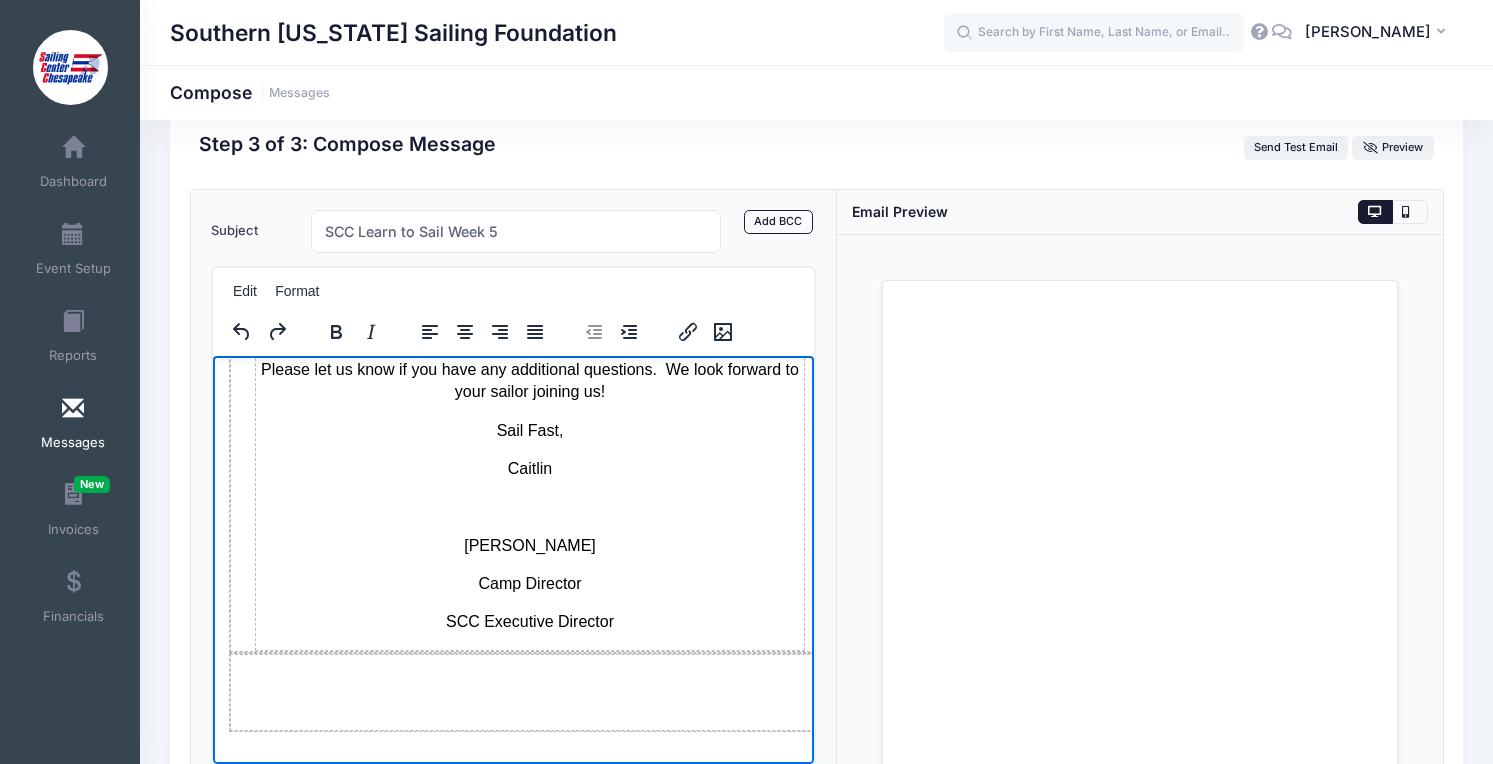 click on "Welcome to our Summer Learn to Sail program. We have your sailor(s) down for the week starting  June 30, 2025 . Summer camp will run Monday - Friday from 8 am to 3:30 pm.  Please note - you cannot drop off before 8 am and must pick up promptly by 3:30 pm.  No before or after care is offered at our facility. Location: Camp is held in St. Mary's City at Chancellor's Point.   Address - 18171 Rosecroft Rd; St. Mary's City, MD 20686 When you come down Rosecroft, you will pass the Visitor's Center, then the Inn at Brome Howard on your right.  When the road turns left, continue straight.  There is an SCC sign at the entrance to Chancellor's Point. Please drop off in the parking lot area.  Instructors will be there for you to sign in/sign out.  In the event that you are late for drop off, please park in the parking lot and walk down to the meeting area to sign your sailor in.  NO SCC CAMP CARS WILL BE PERMITTED DOWN THE KAYAK LAUNCH DRIVE. What to bring: Towel Sailing gloves (optional) Notes: ." at bounding box center [529, -596] 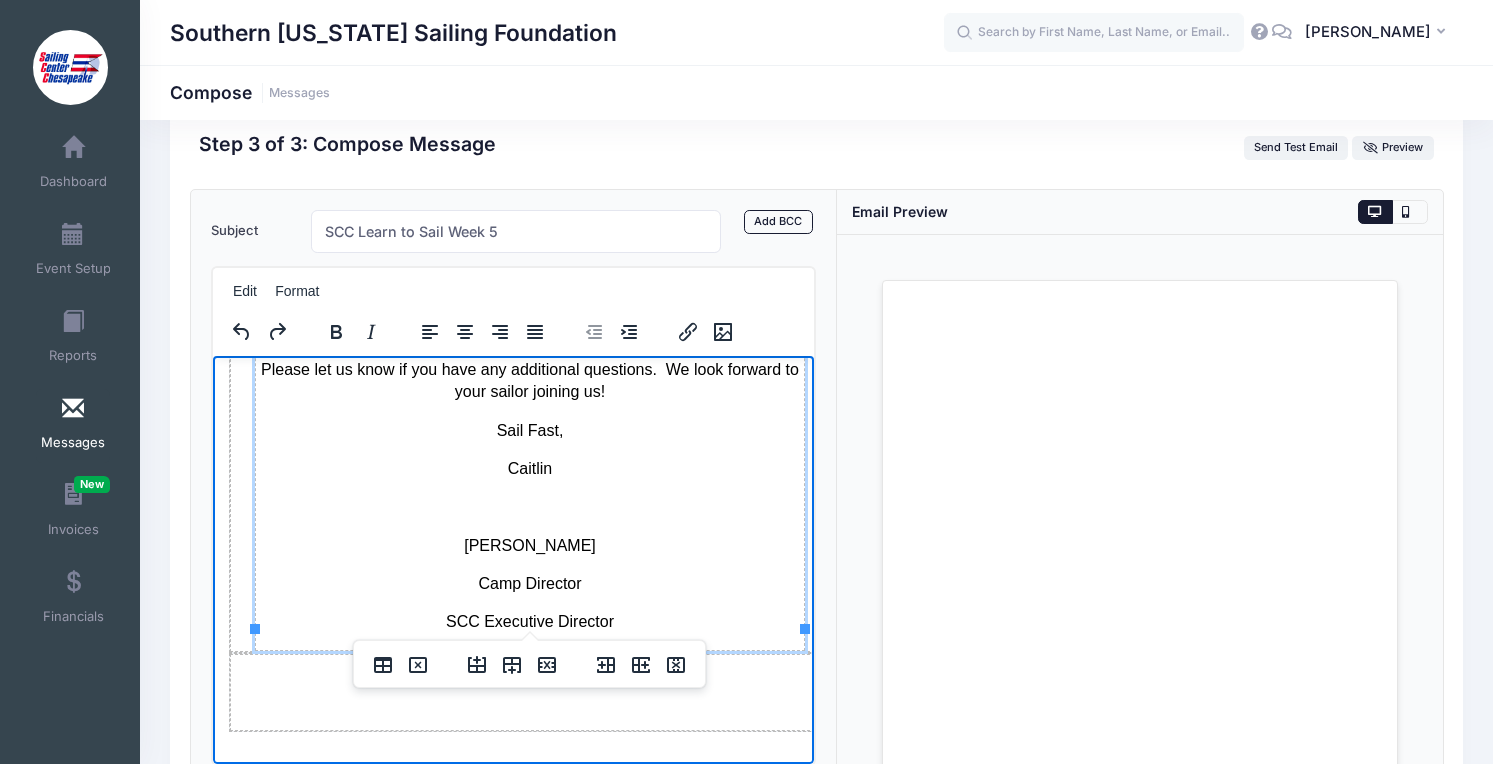 scroll, scrollTop: 2176, scrollLeft: 0, axis: vertical 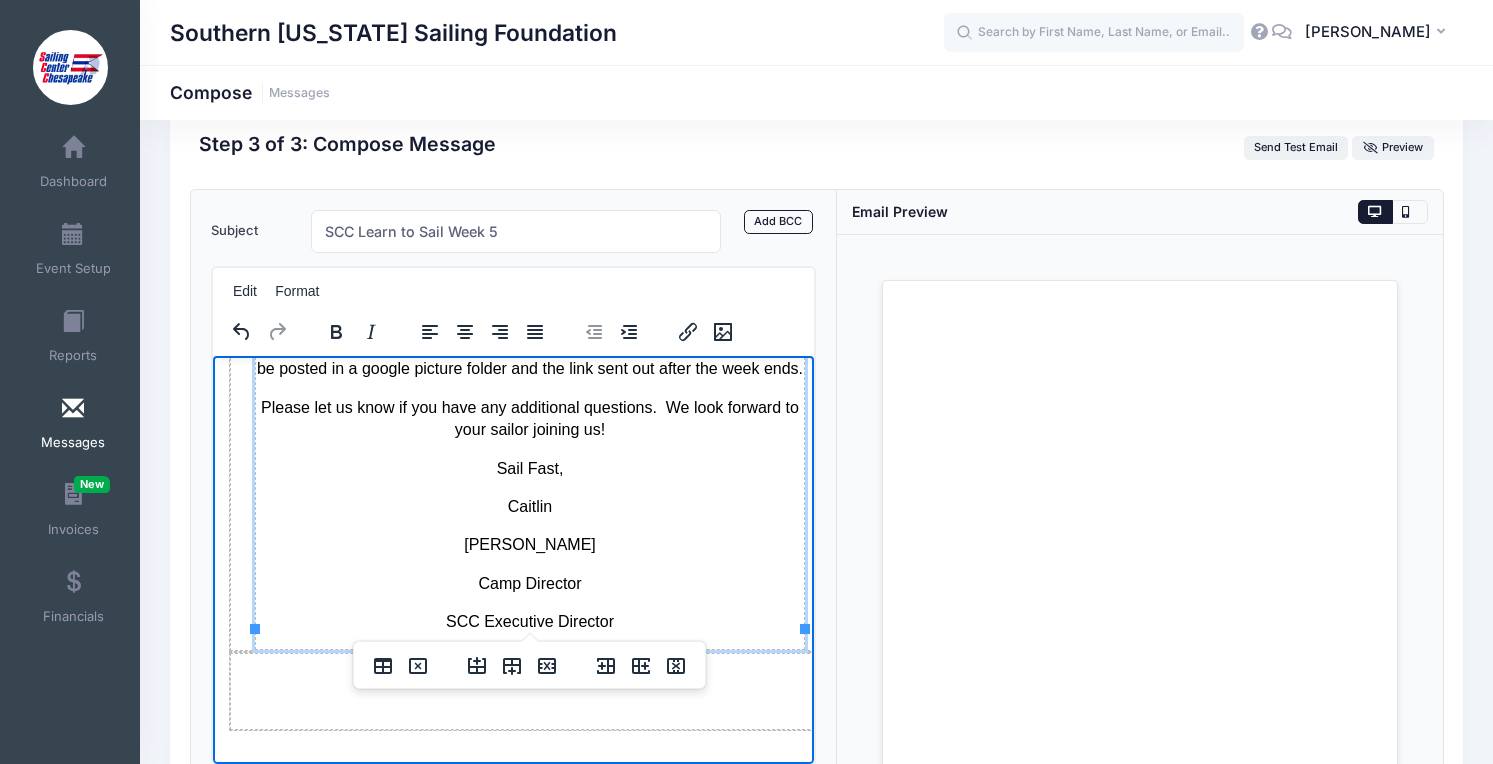 type 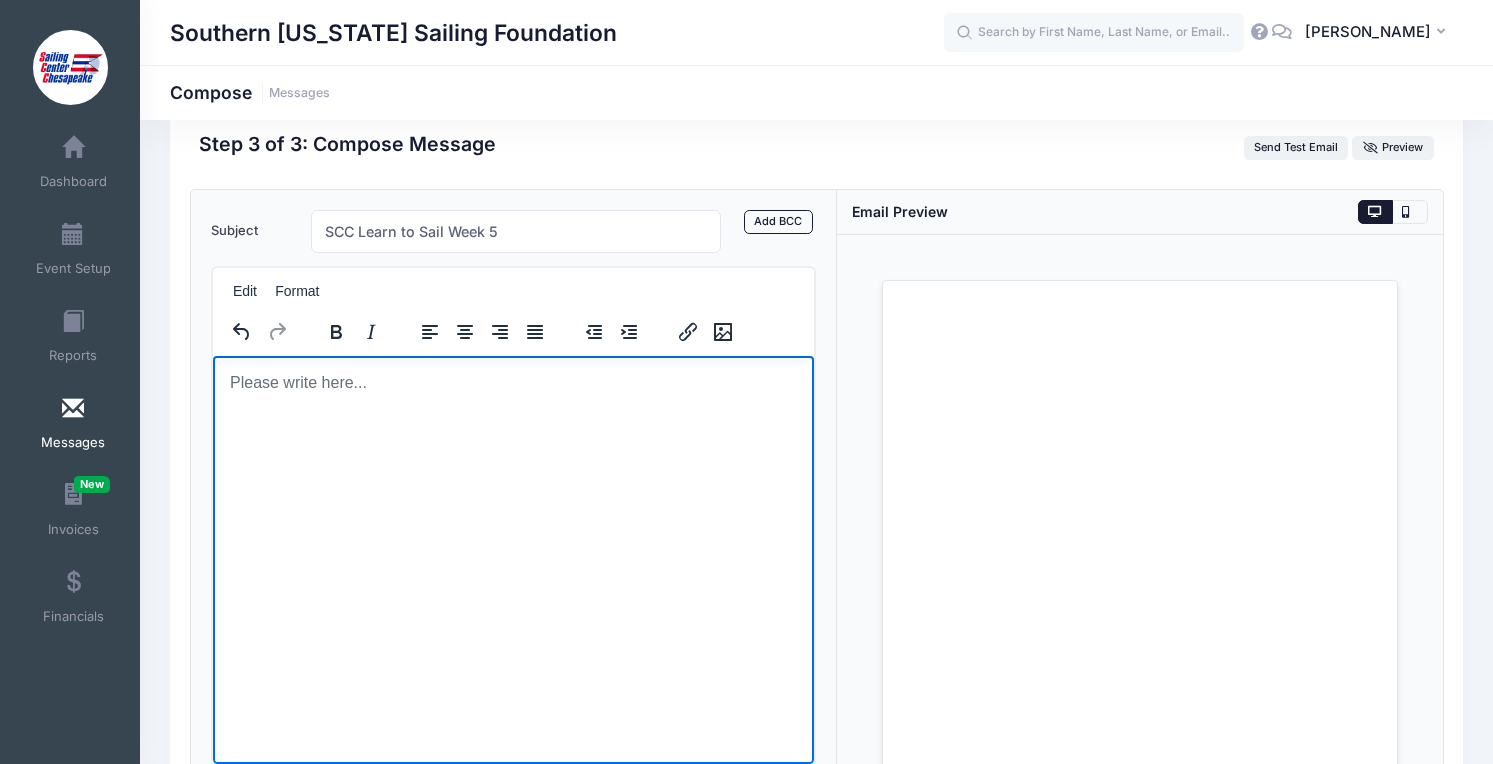 scroll, scrollTop: 0, scrollLeft: 0, axis: both 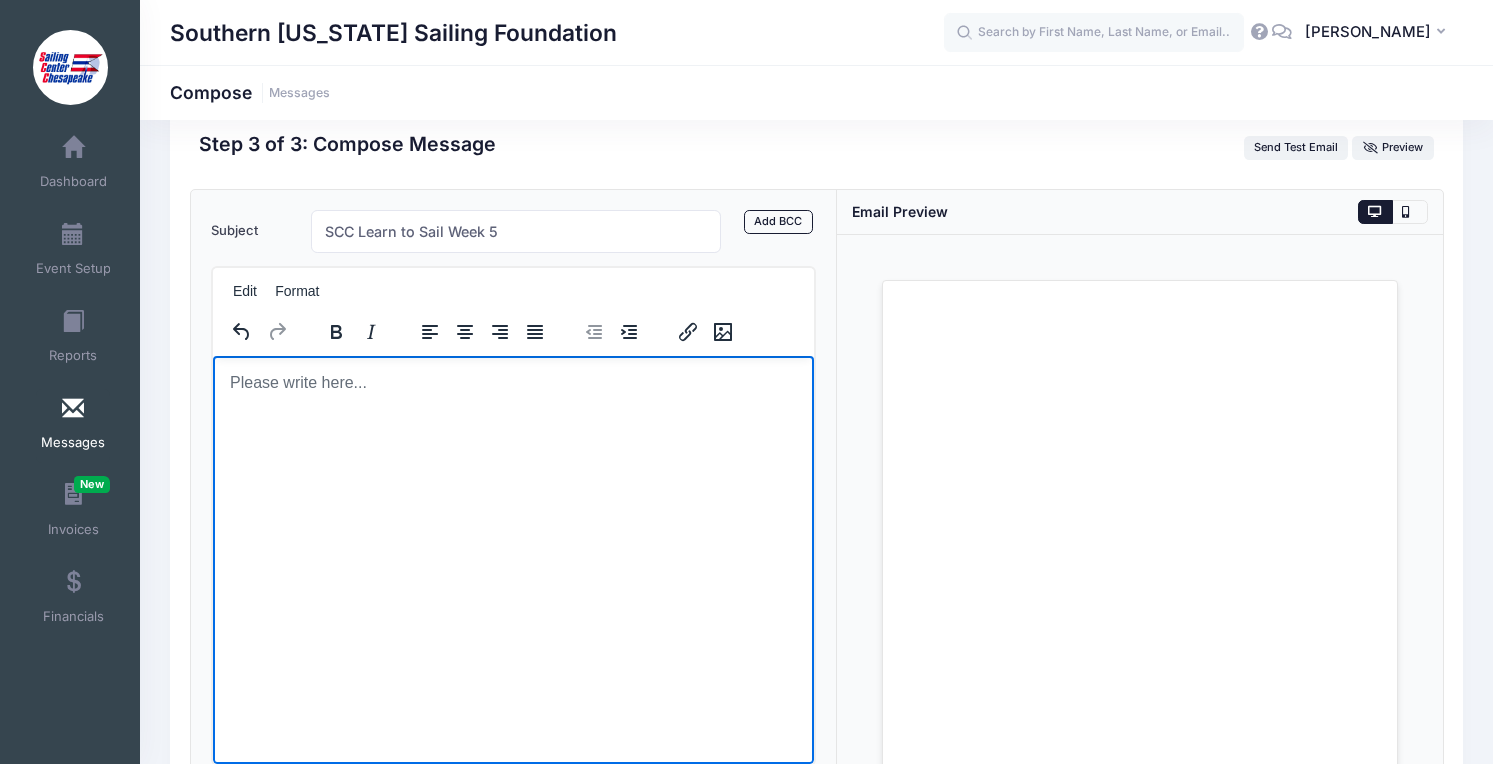 click at bounding box center (513, 382) 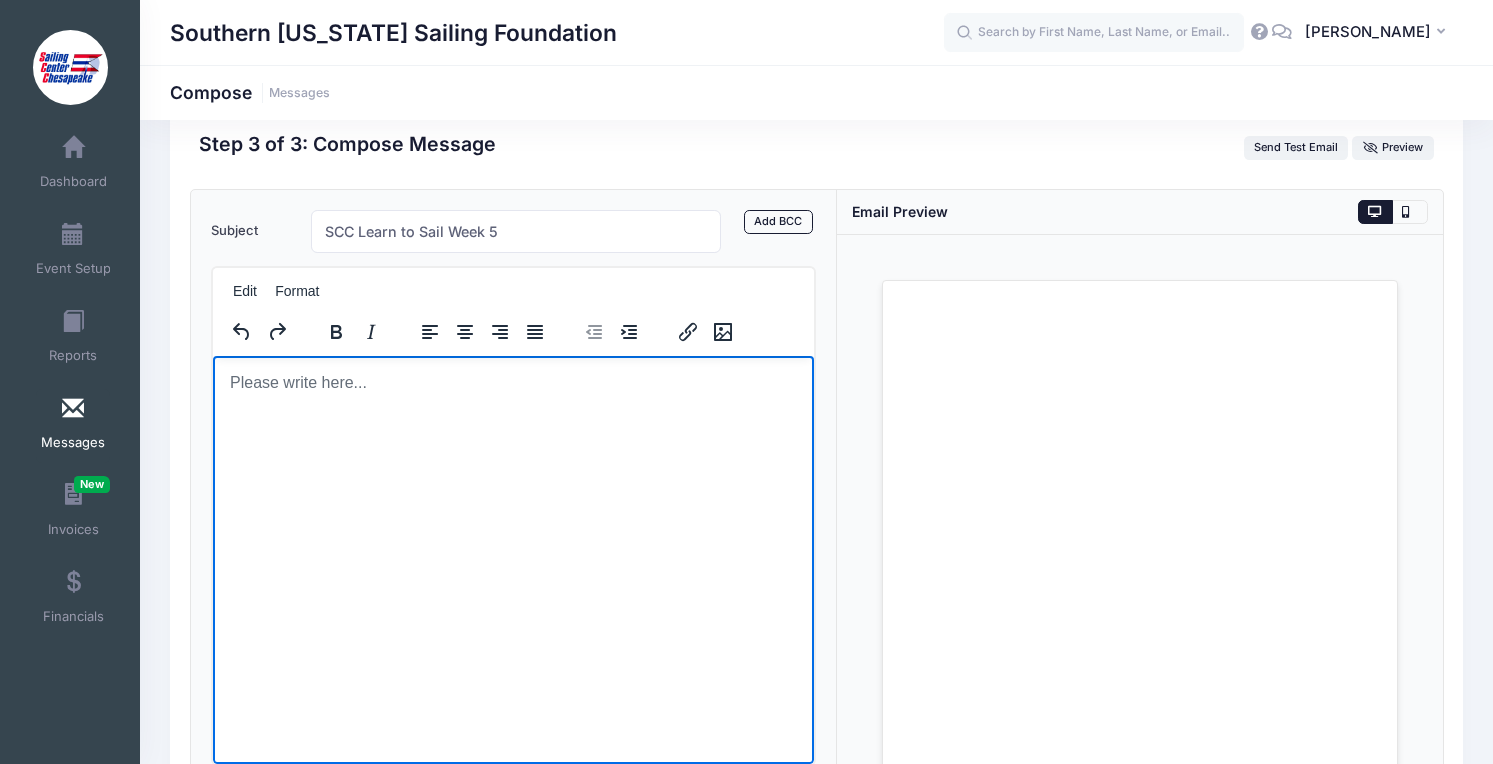 scroll, scrollTop: 0, scrollLeft: 0, axis: both 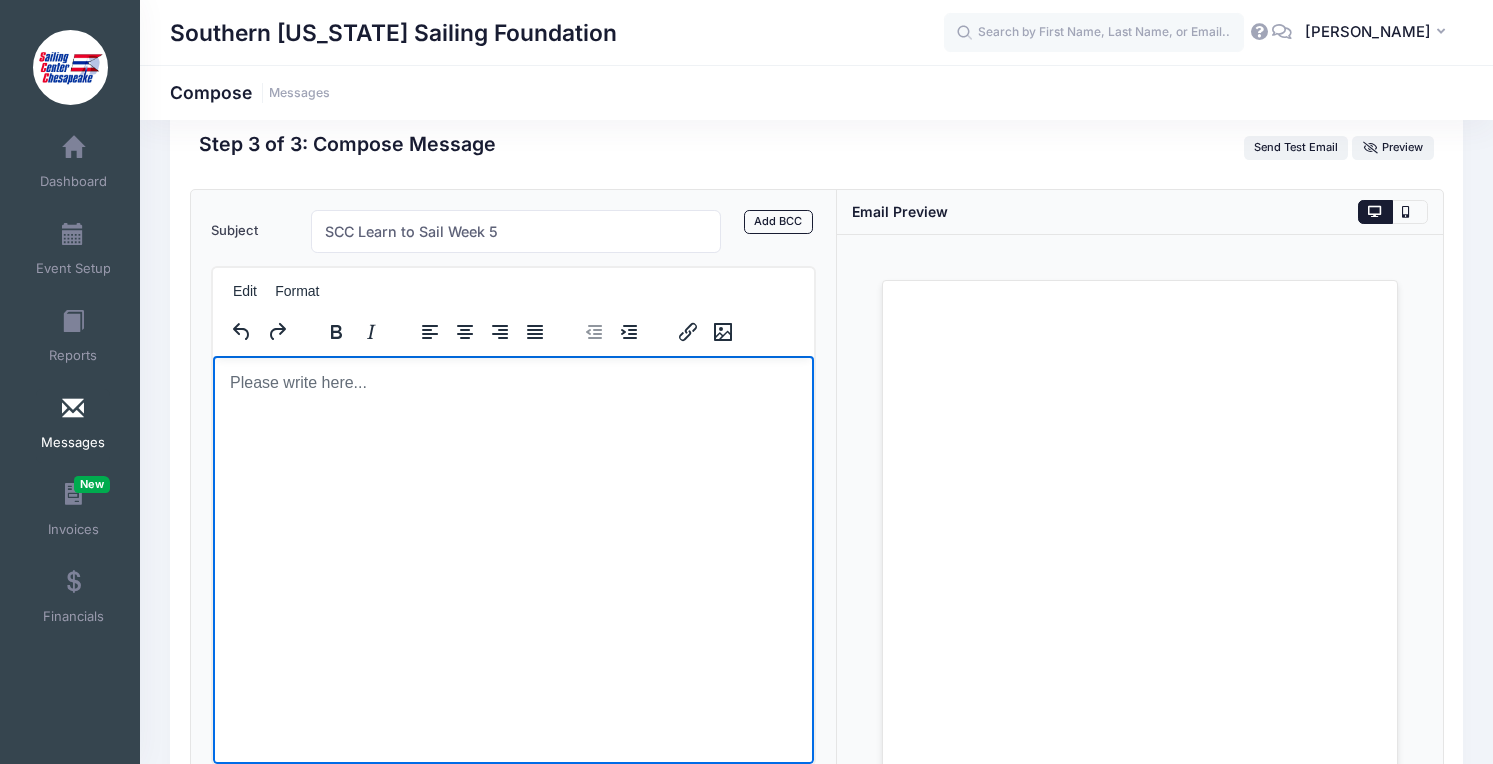 click at bounding box center [513, 382] 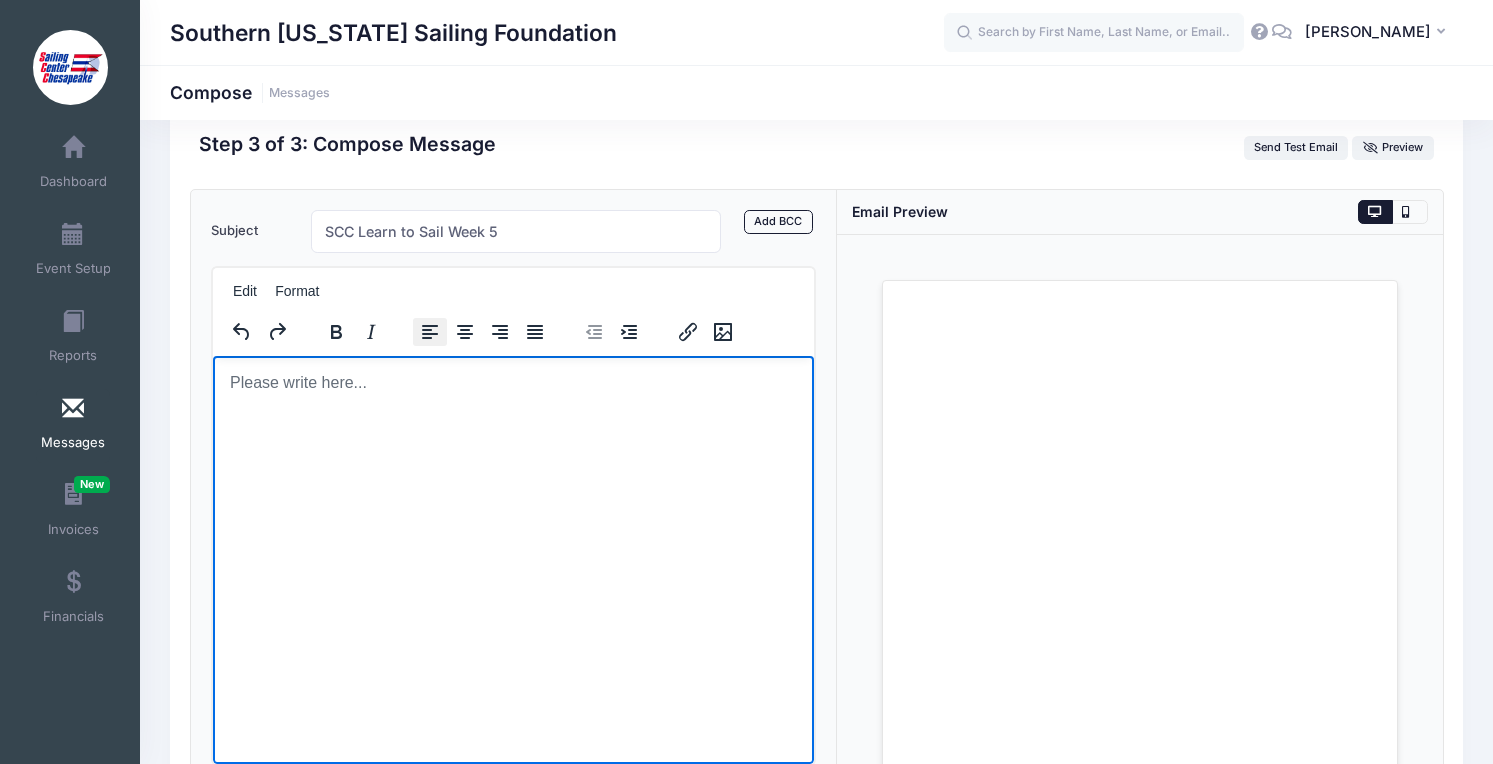 click 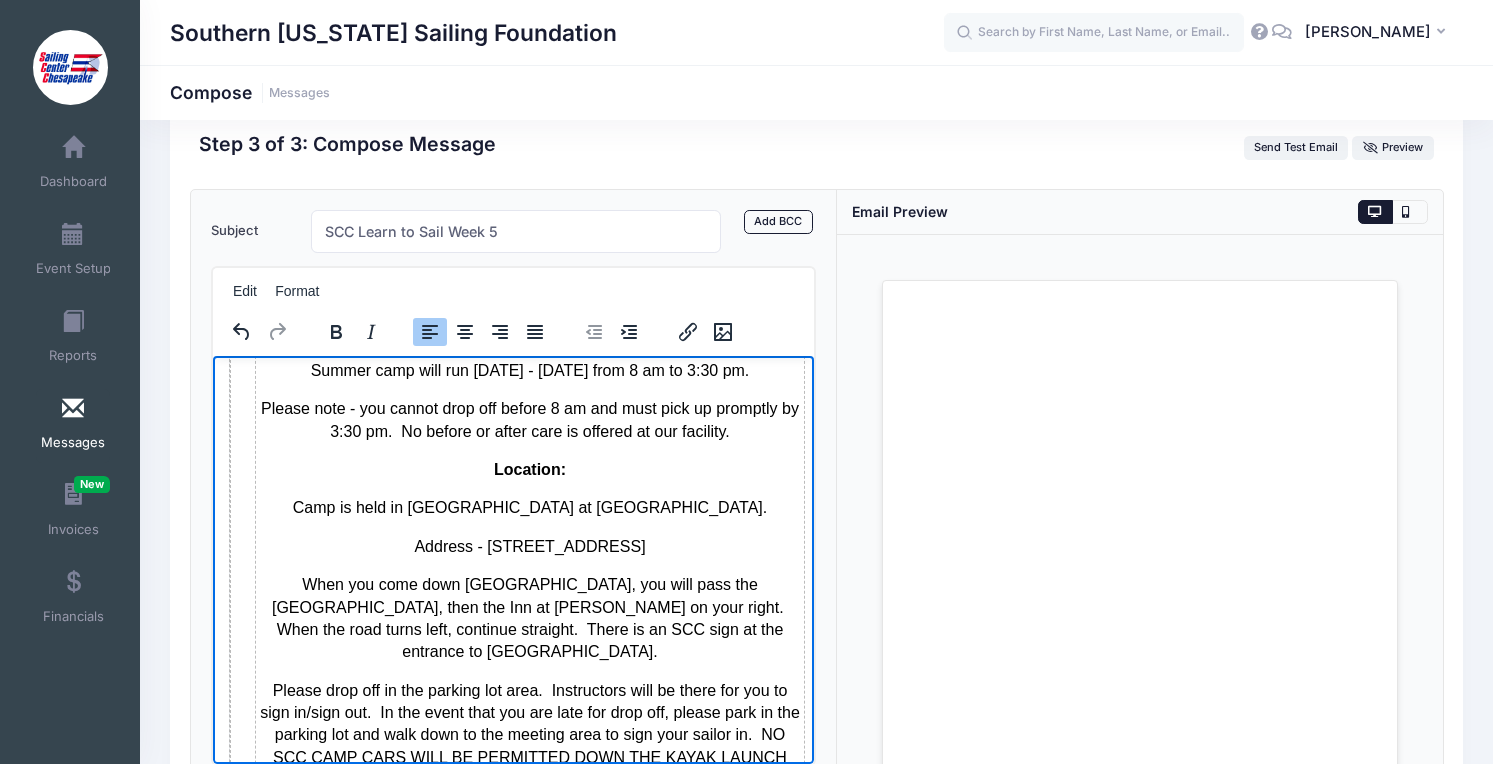 scroll, scrollTop: 0, scrollLeft: 0, axis: both 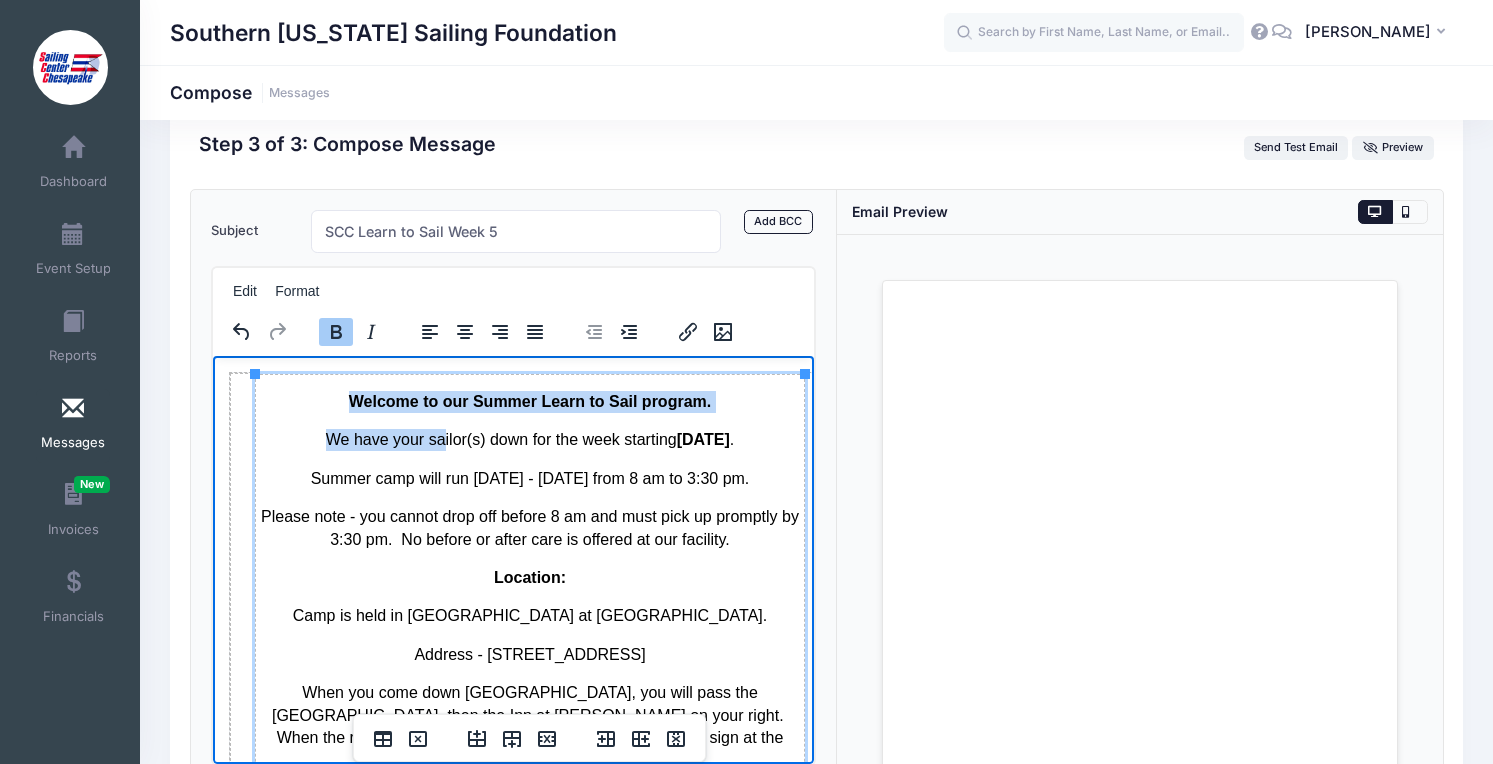 drag, startPoint x: 352, startPoint y: 406, endPoint x: 408, endPoint y: 436, distance: 63.529522 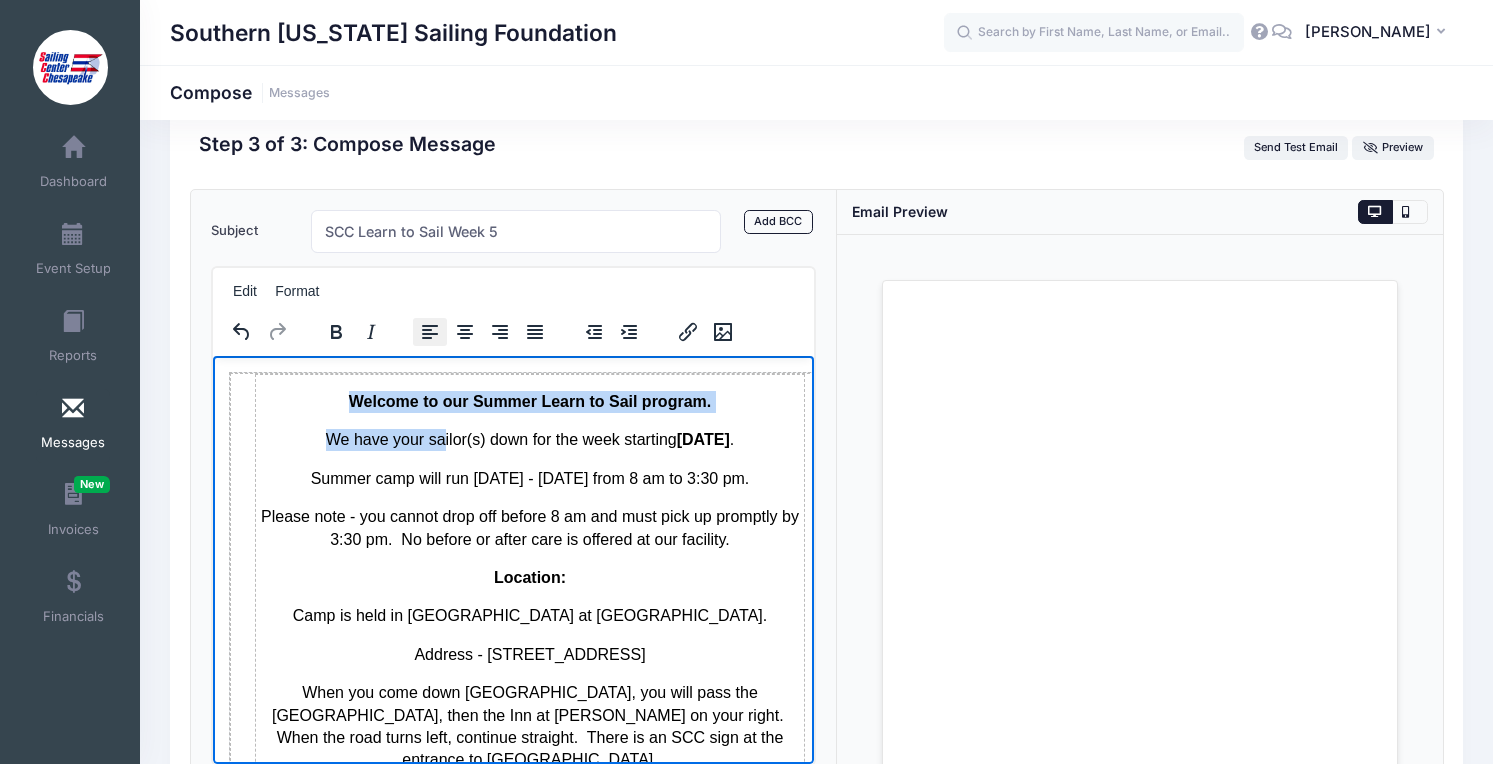click 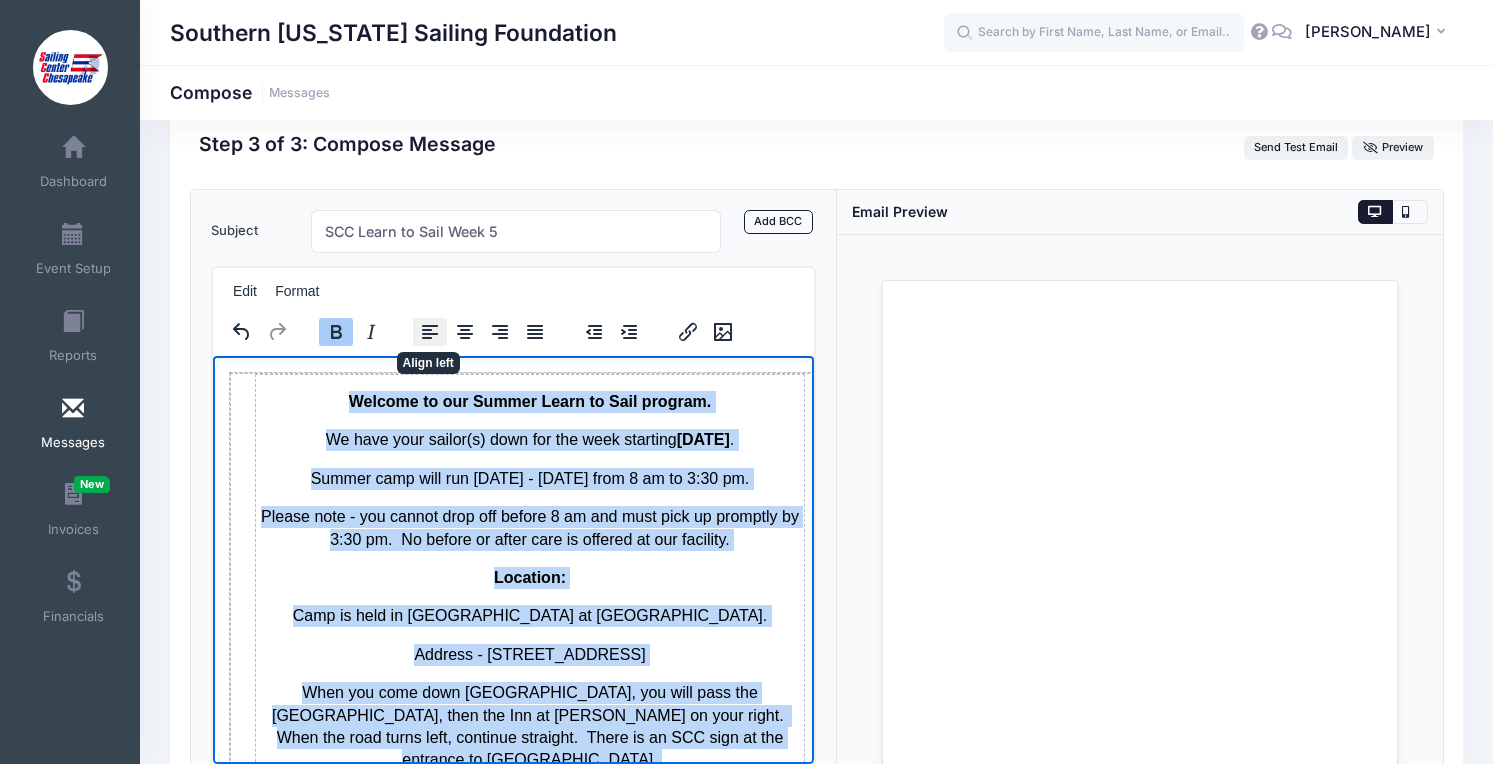 click 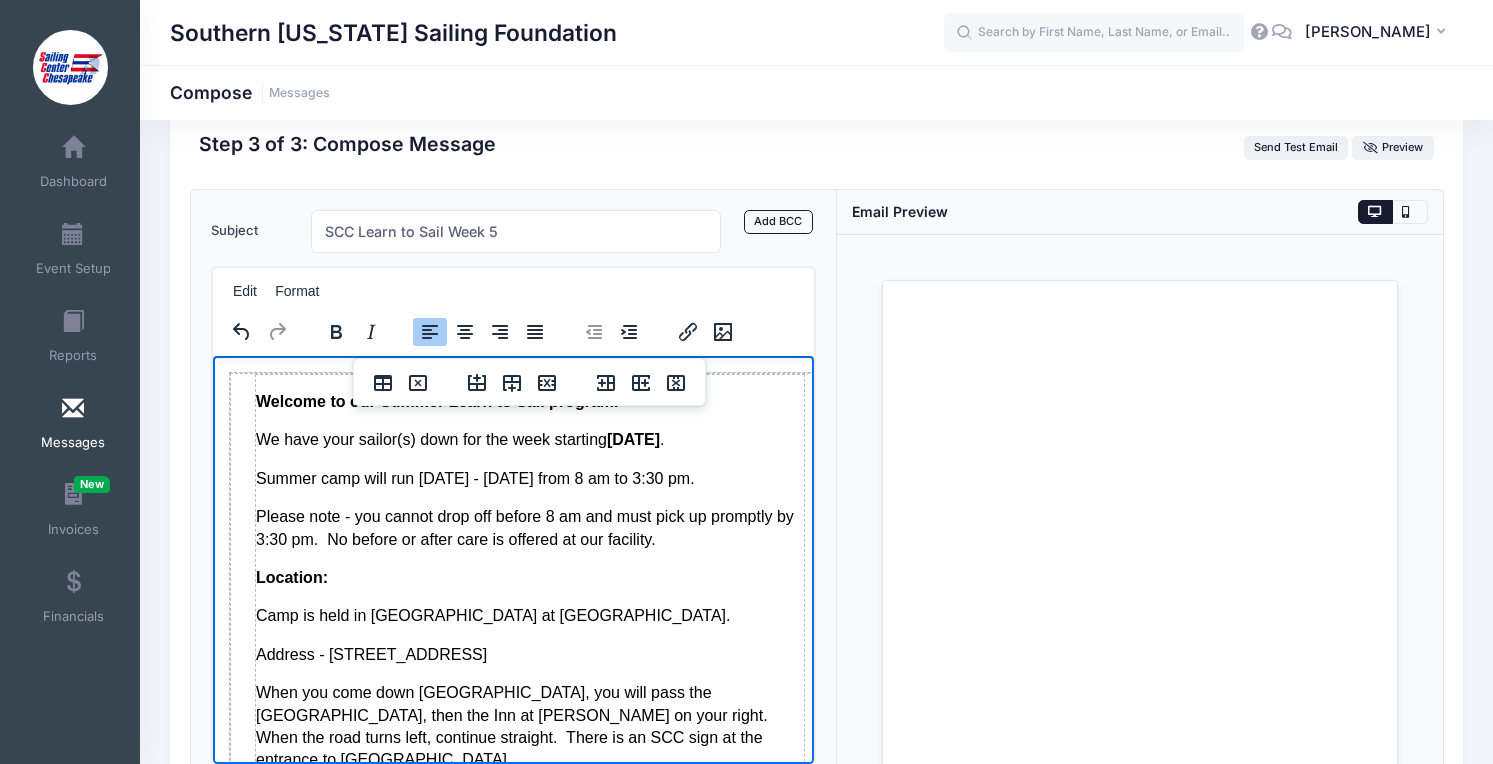 click on "Summer camp will run Monday - Friday from 8 am to 3:30 pm." at bounding box center (529, 478) 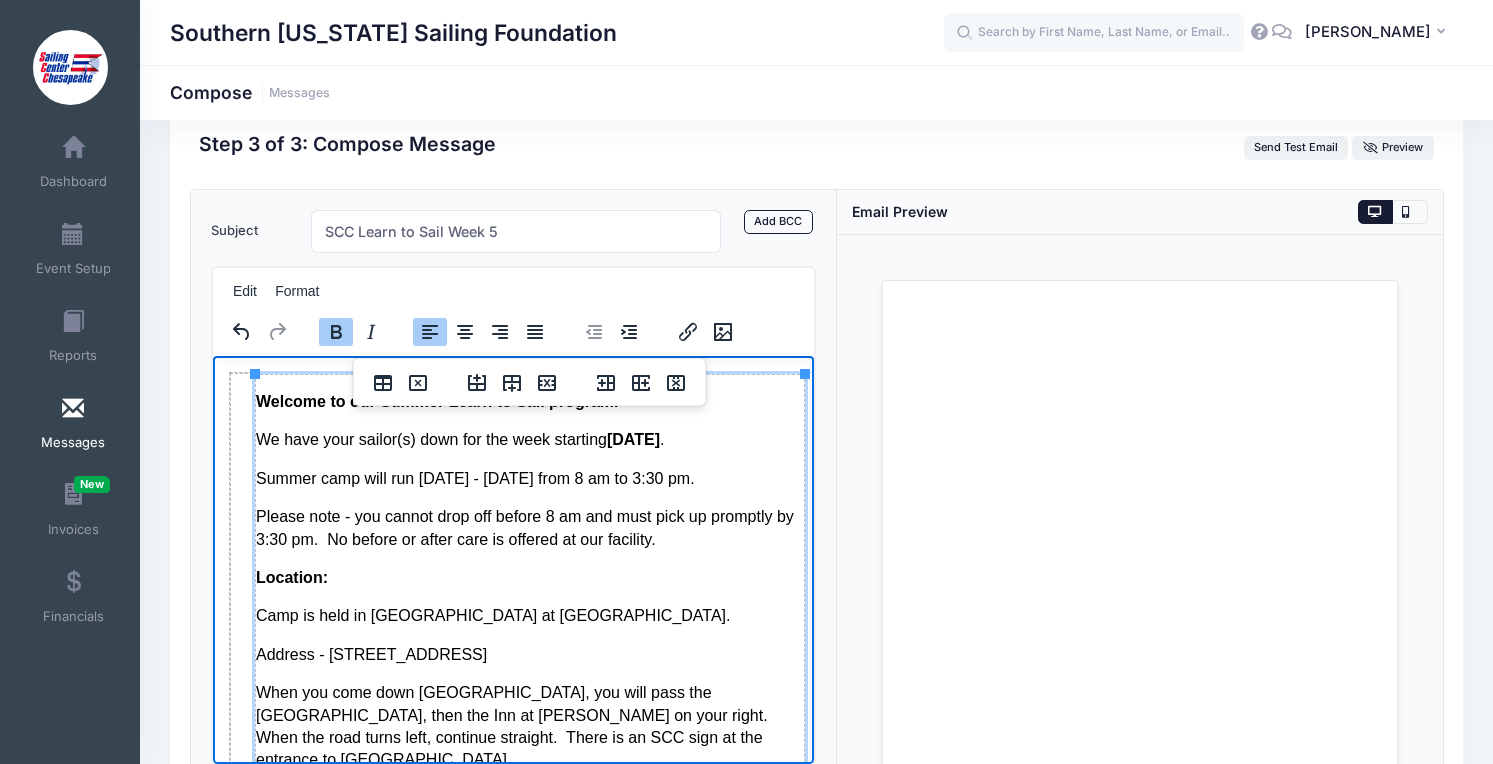 drag, startPoint x: 681, startPoint y: 440, endPoint x: 637, endPoint y: 443, distance: 44.102154 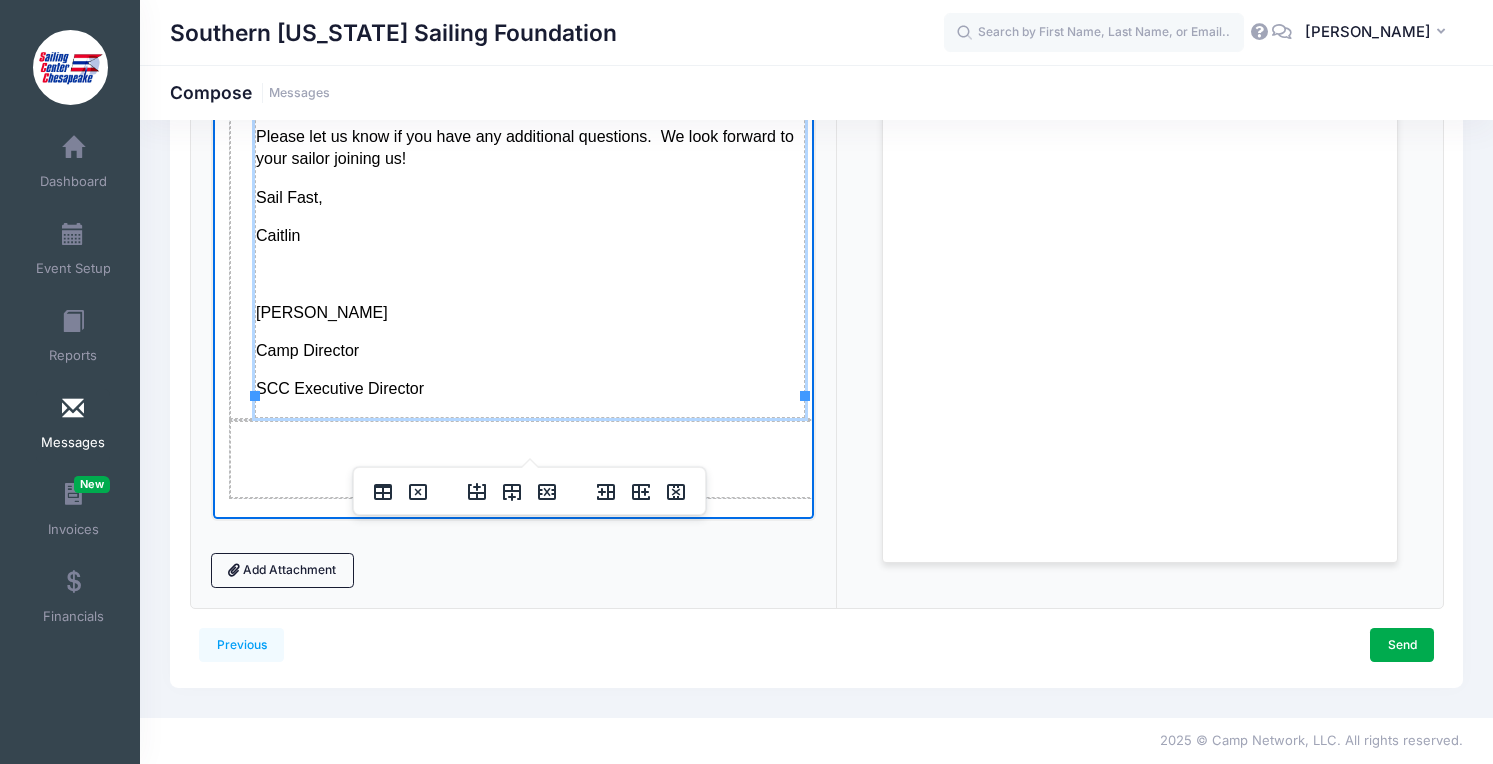 scroll, scrollTop: 2214, scrollLeft: 0, axis: vertical 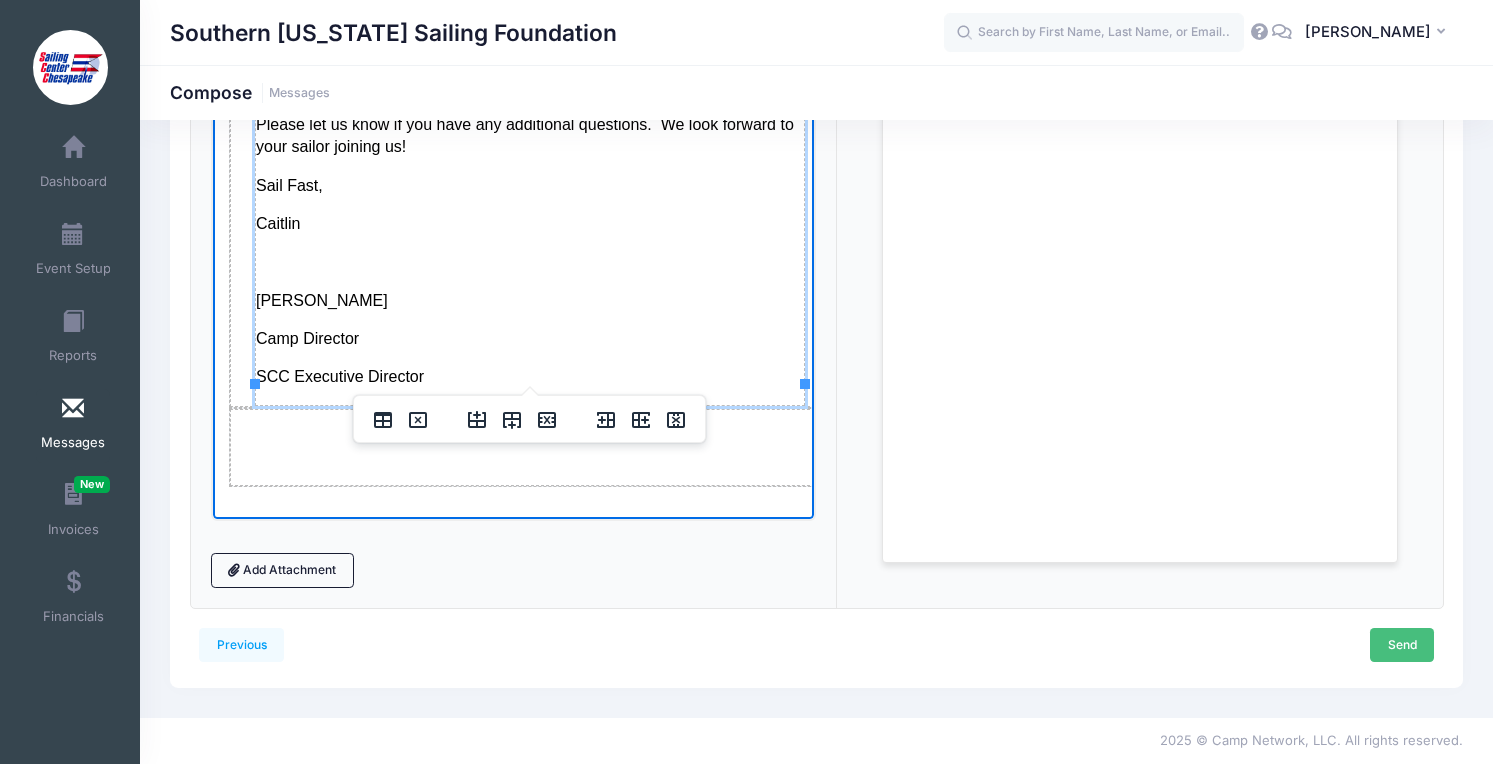 click on "Send" at bounding box center (1402, 645) 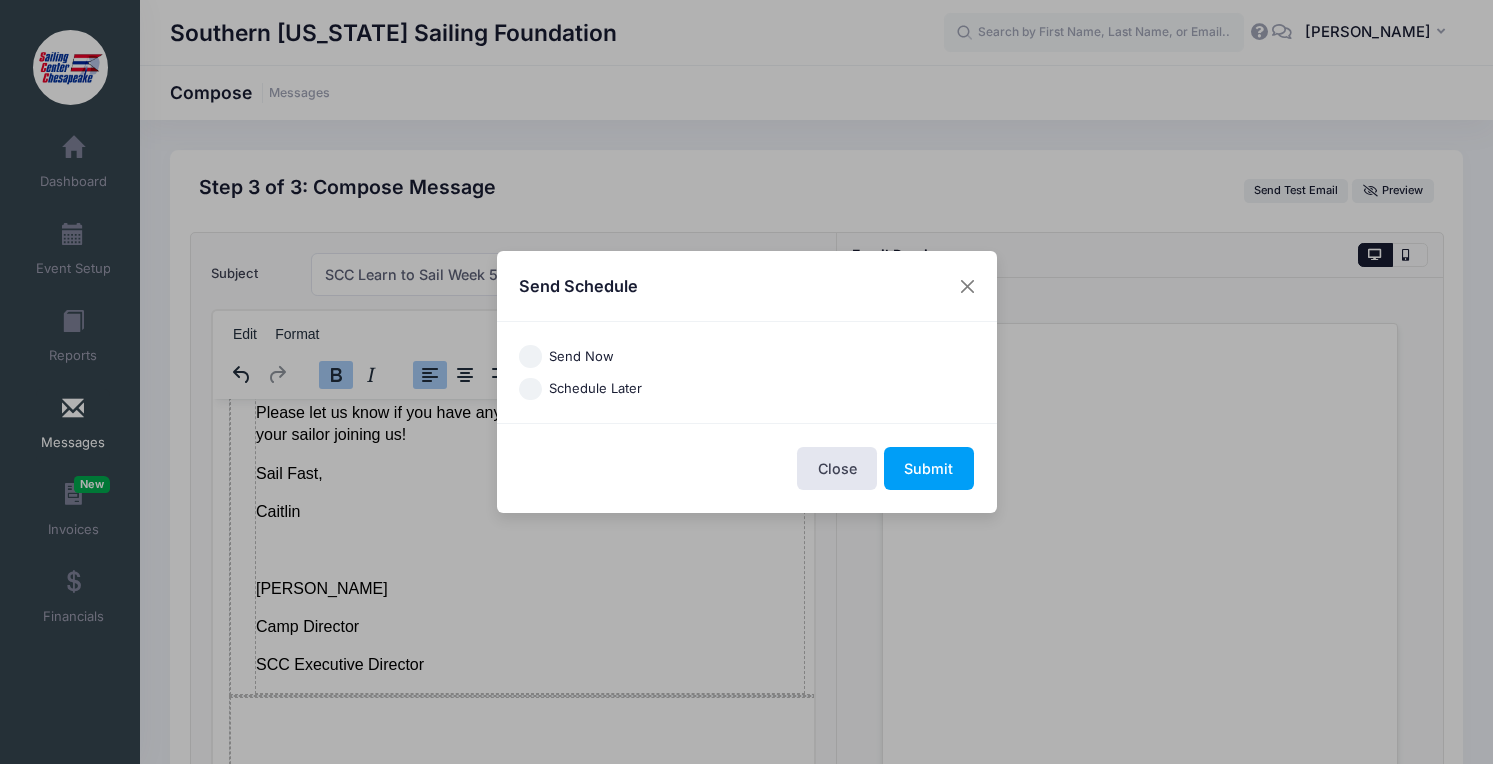 click on "Send Now" at bounding box center [581, 357] 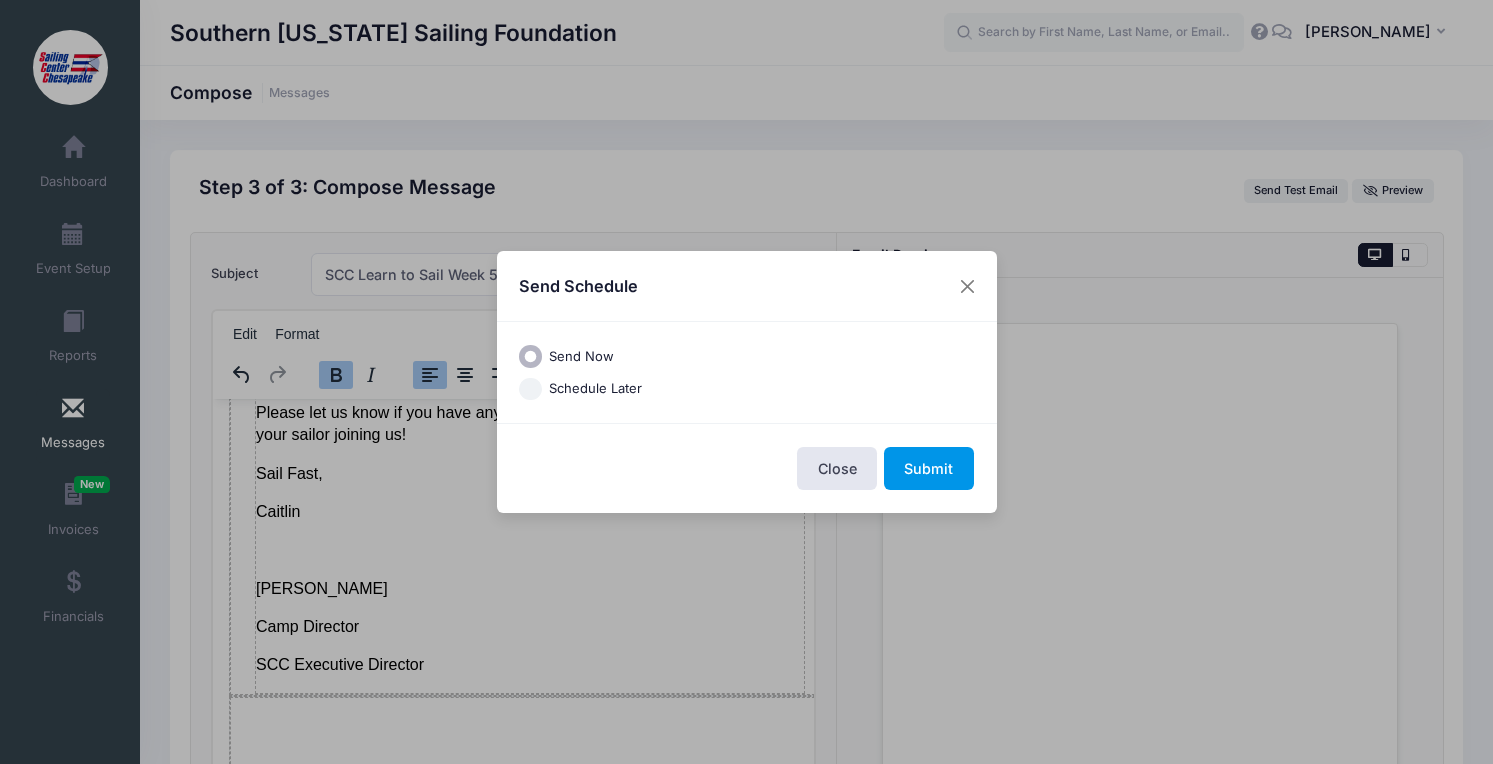 click on "Submit" at bounding box center (929, 468) 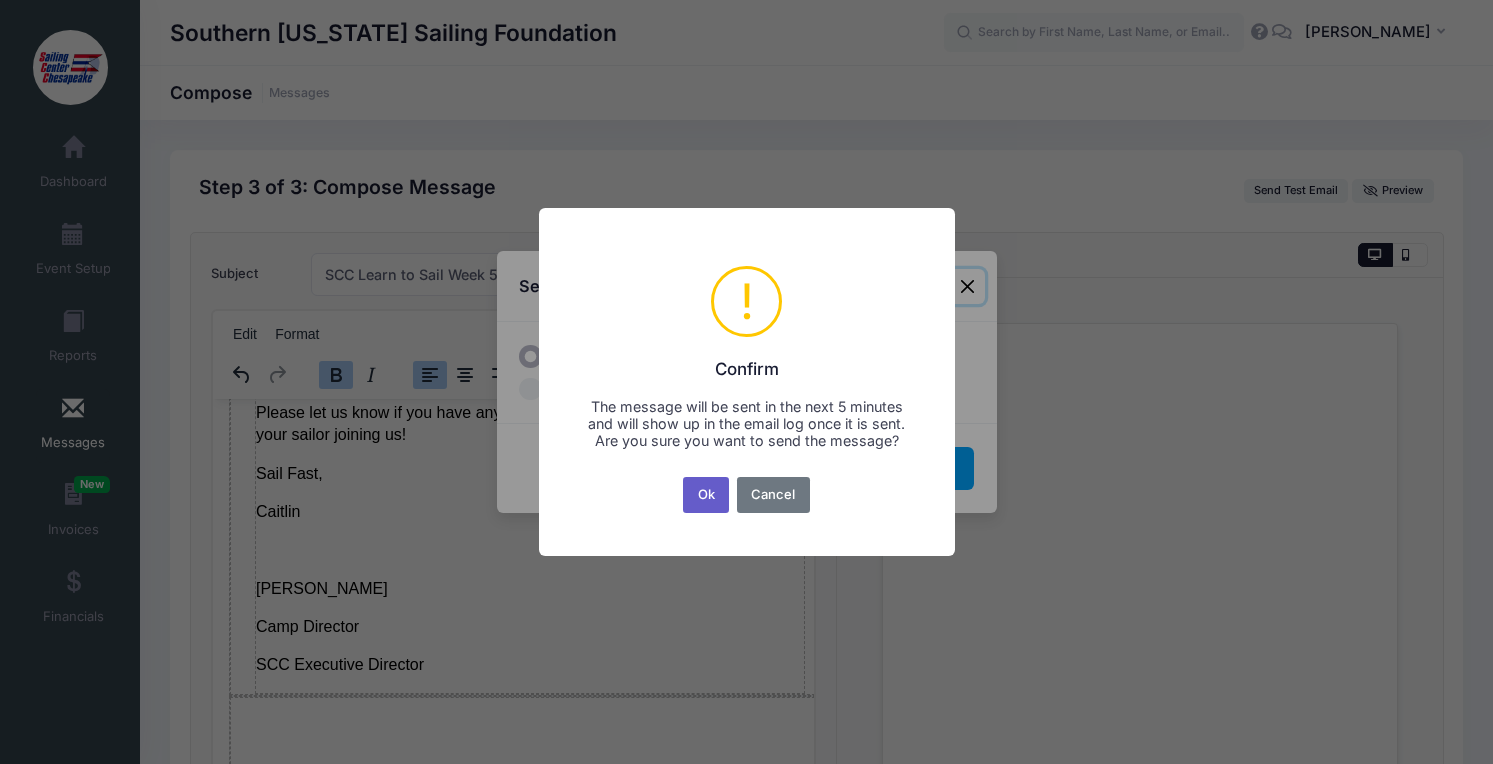 click on "Ok" at bounding box center (706, 495) 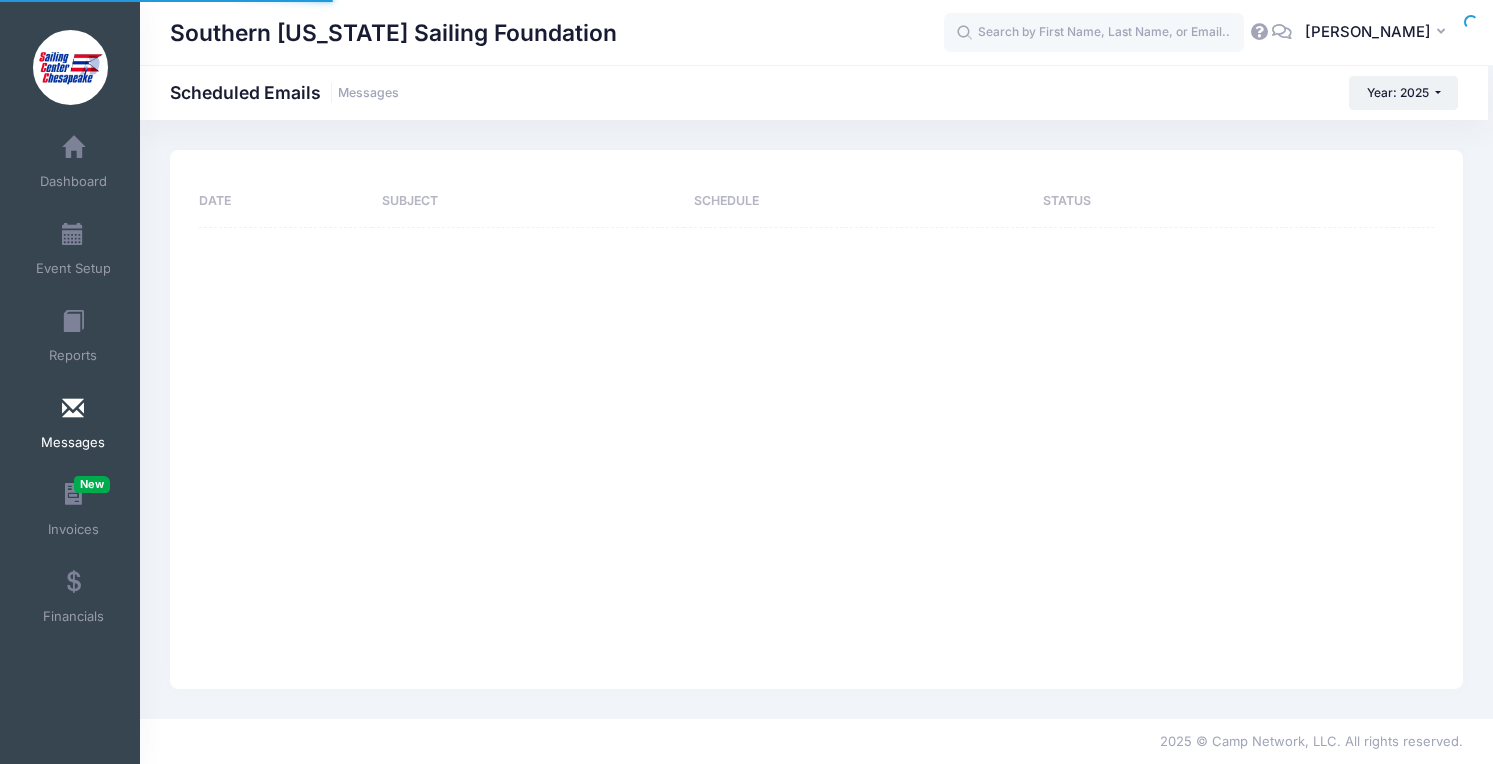 scroll, scrollTop: 0, scrollLeft: 0, axis: both 